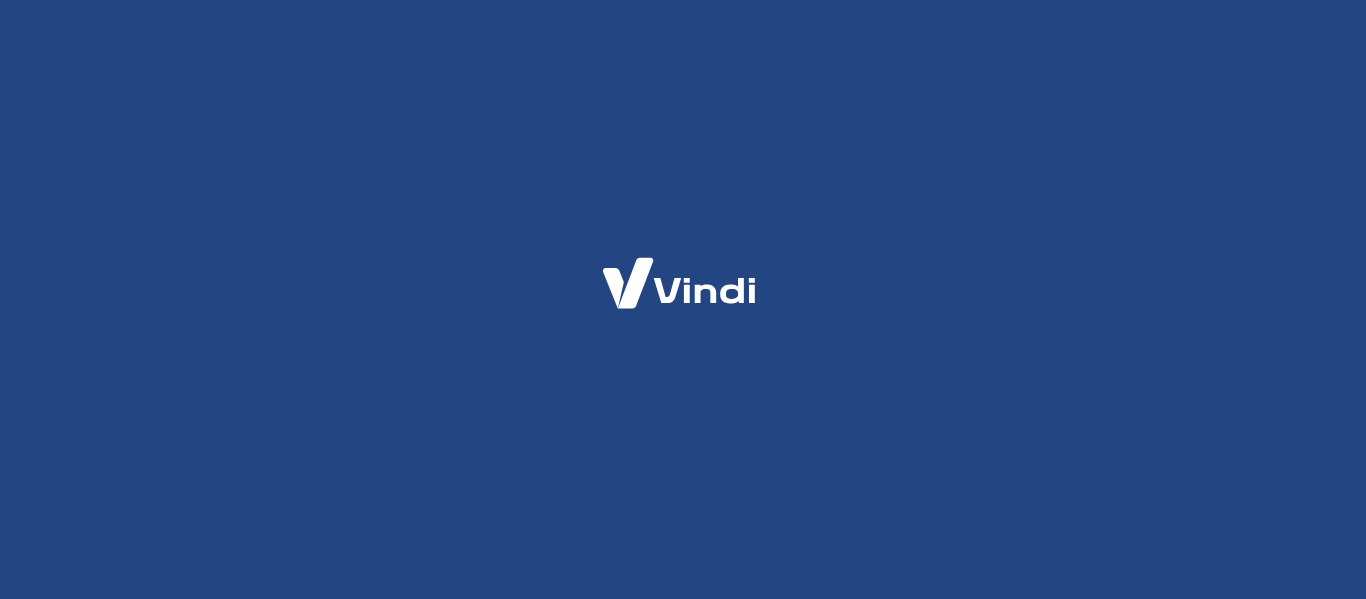 scroll, scrollTop: 0, scrollLeft: 0, axis: both 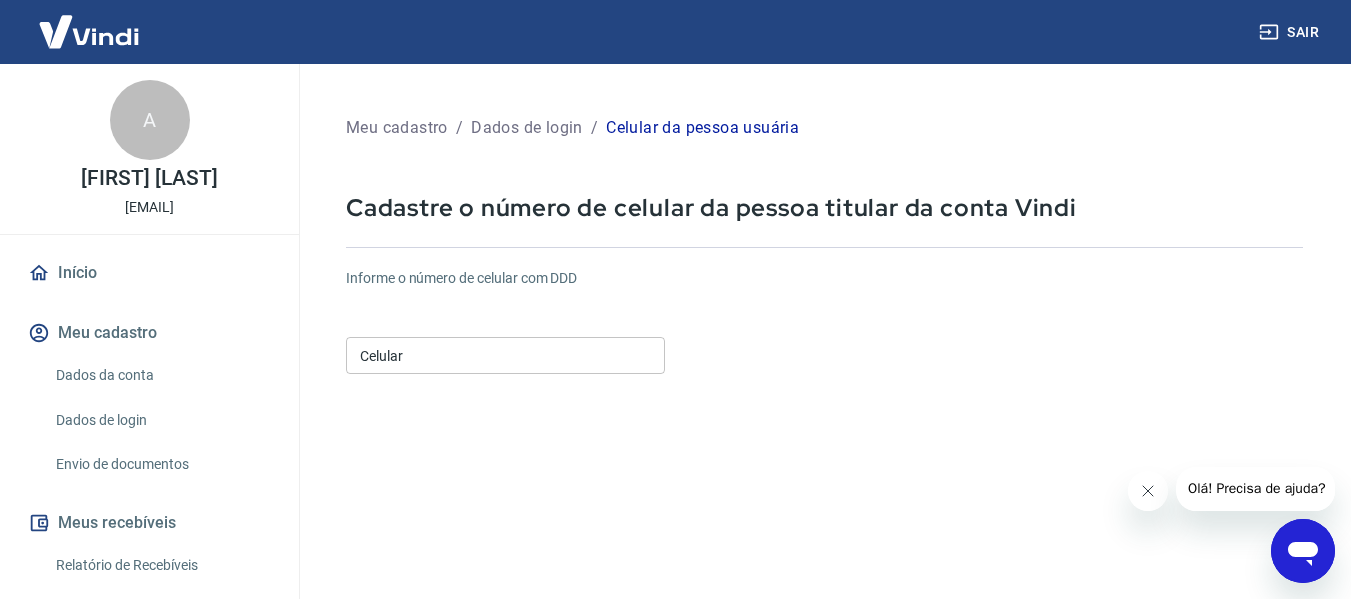 click on "Celular" at bounding box center (505, 355) 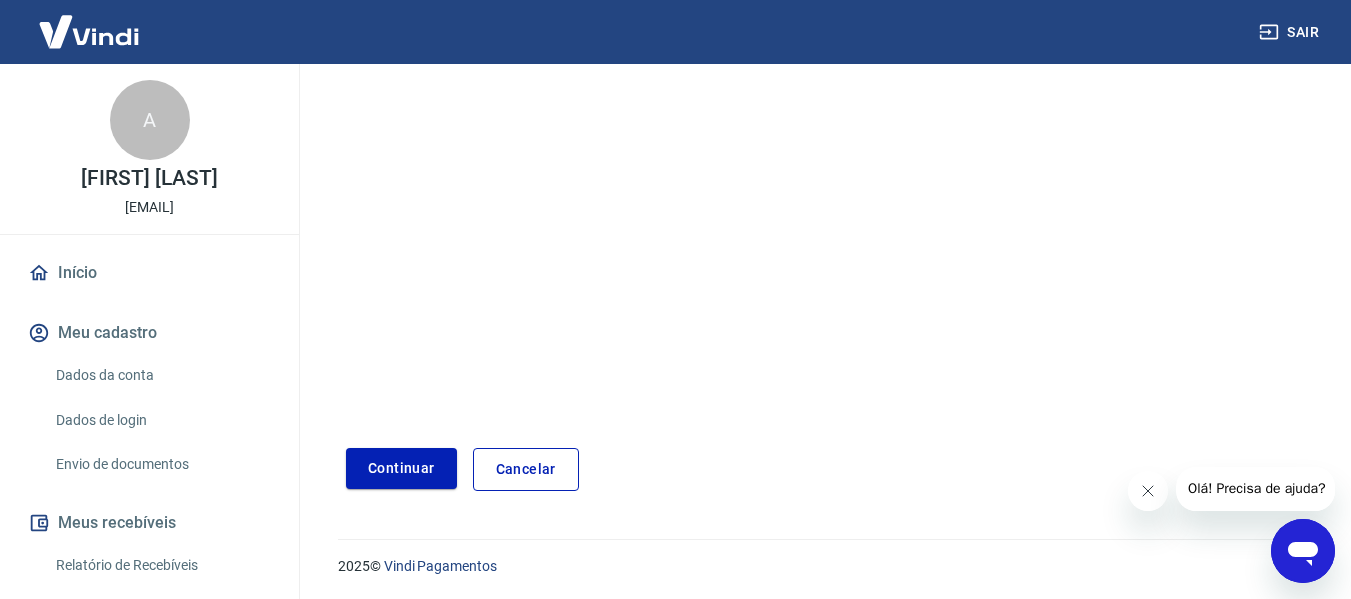 scroll, scrollTop: 348, scrollLeft: 0, axis: vertical 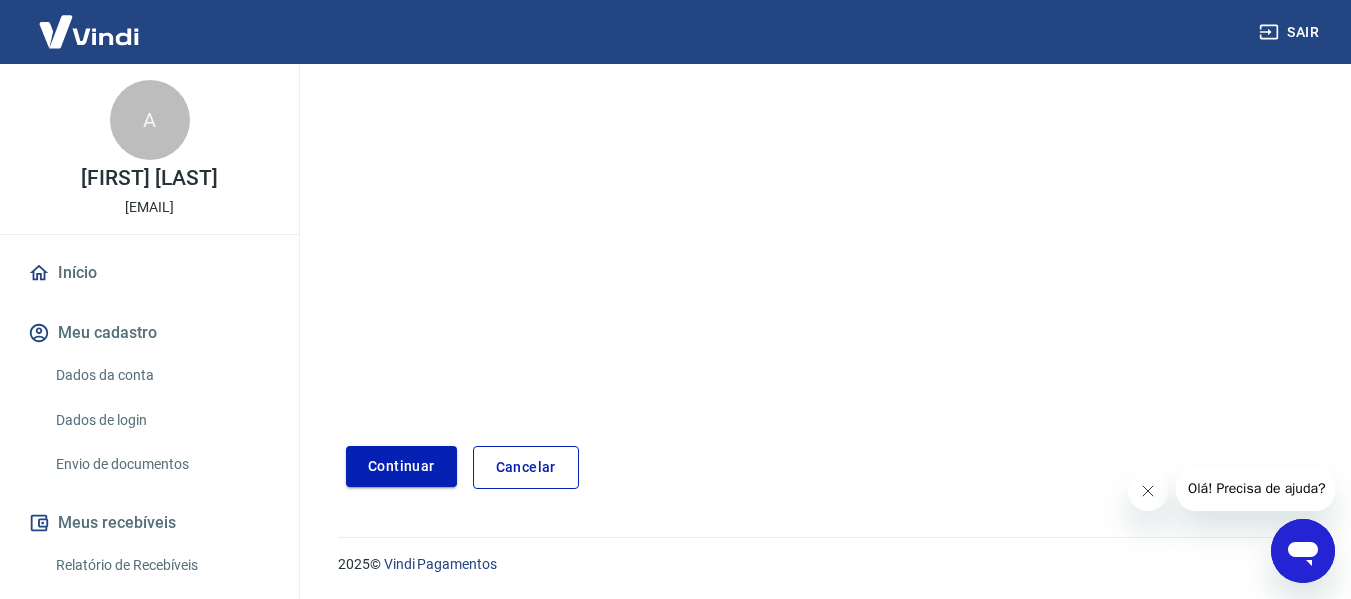 click on "Continuar" at bounding box center (401, 466) 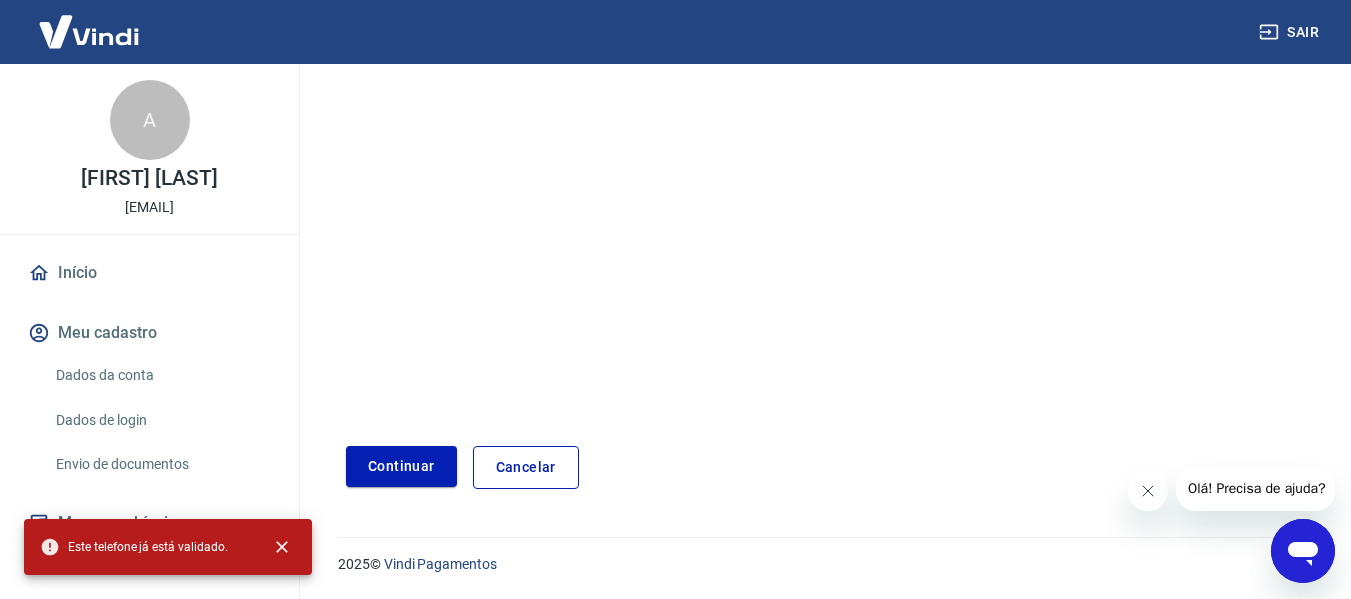scroll, scrollTop: 0, scrollLeft: 0, axis: both 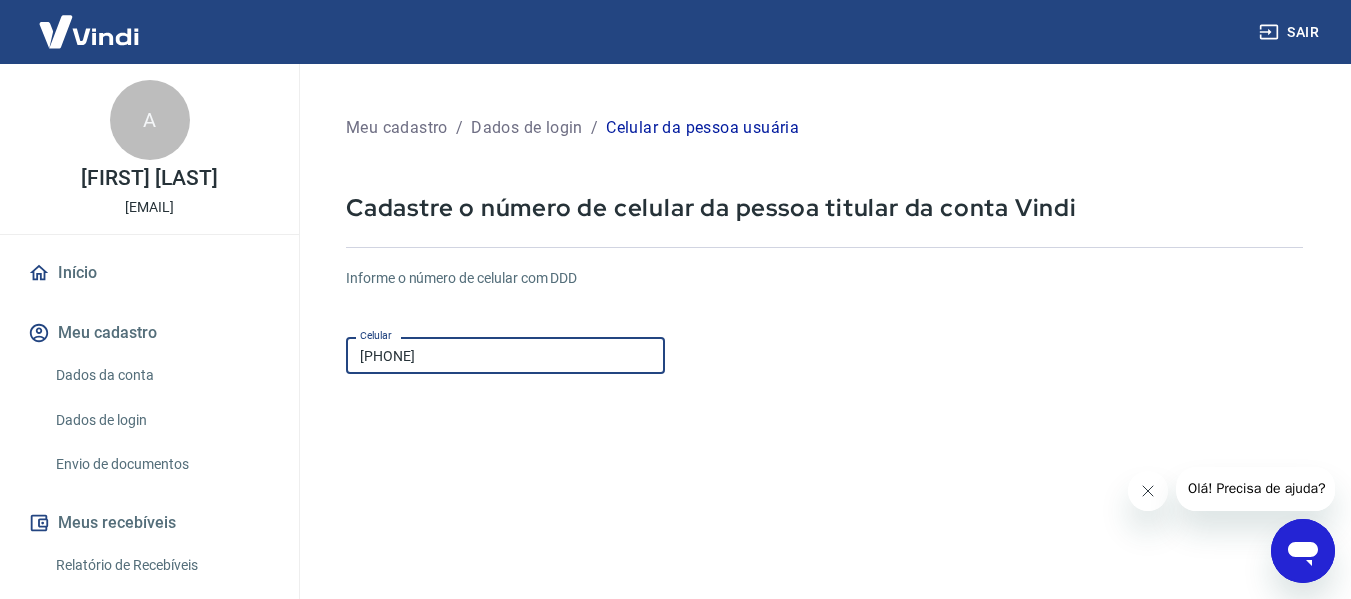 click on "[PHONE]" at bounding box center (505, 355) 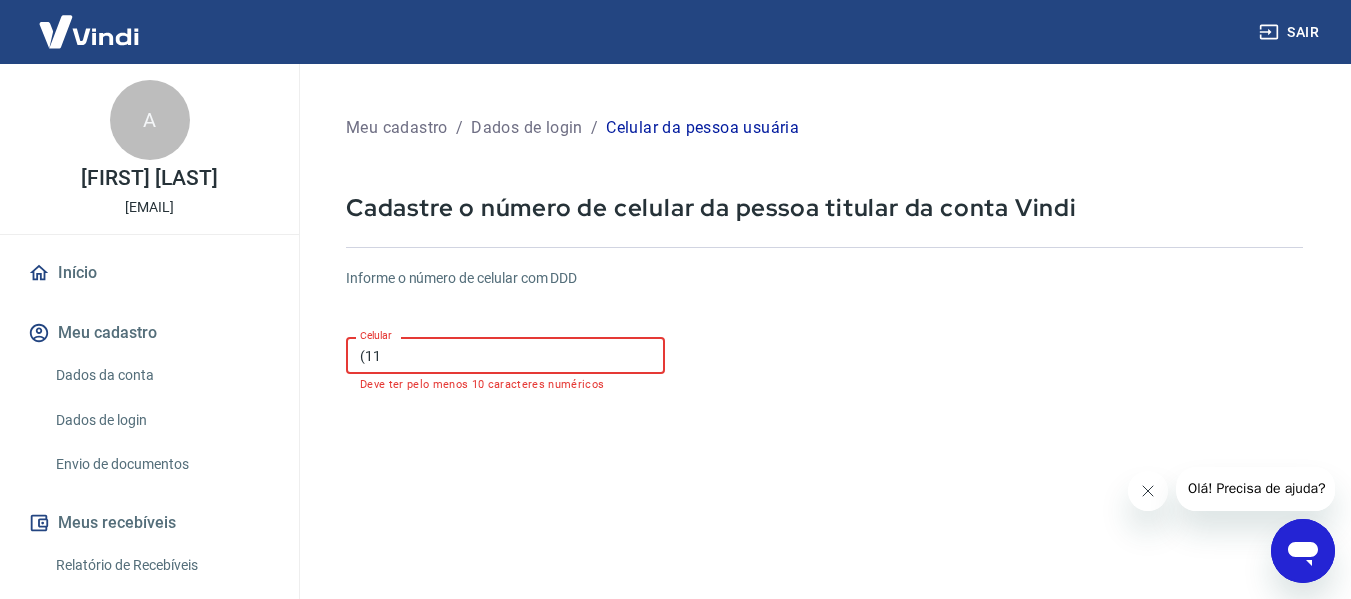 type on "(1" 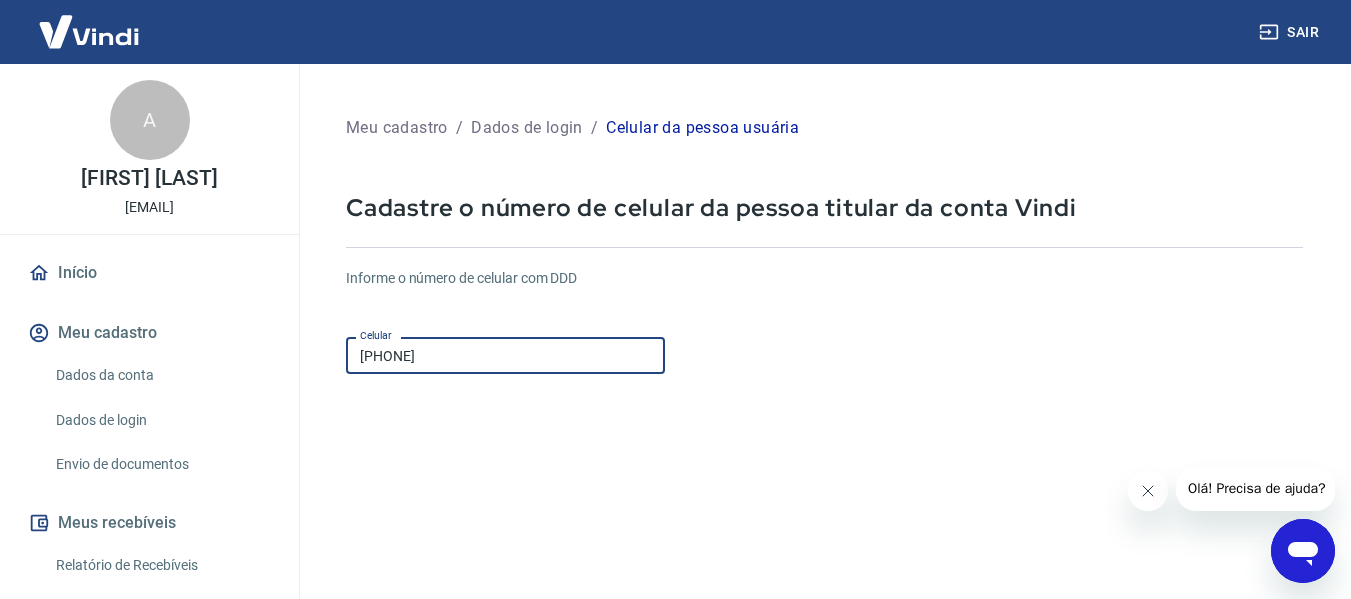 type on "[PHONE]" 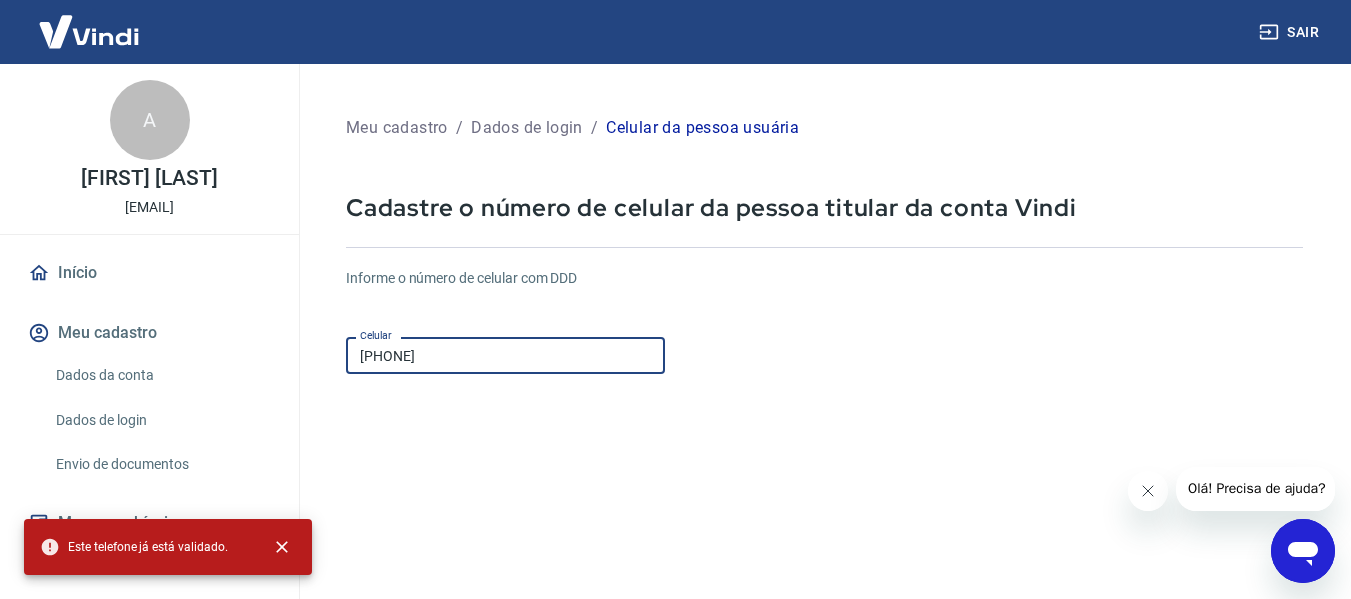 click on "Envio de documentos" at bounding box center (161, 464) 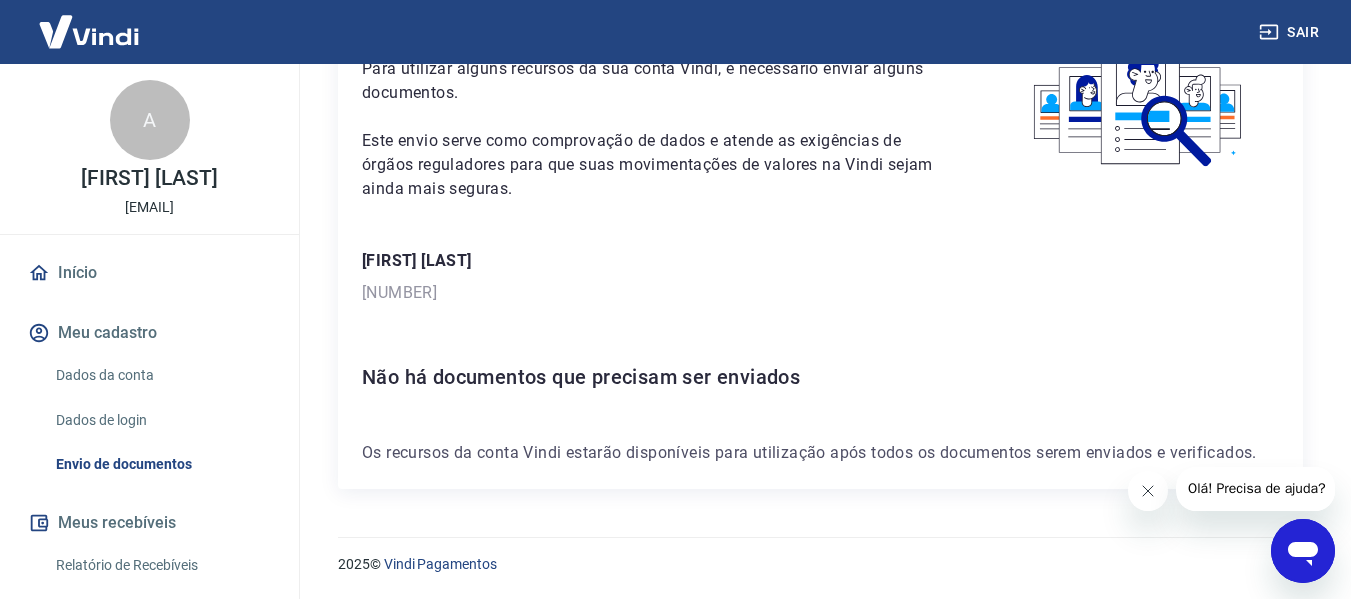 scroll, scrollTop: 0, scrollLeft: 0, axis: both 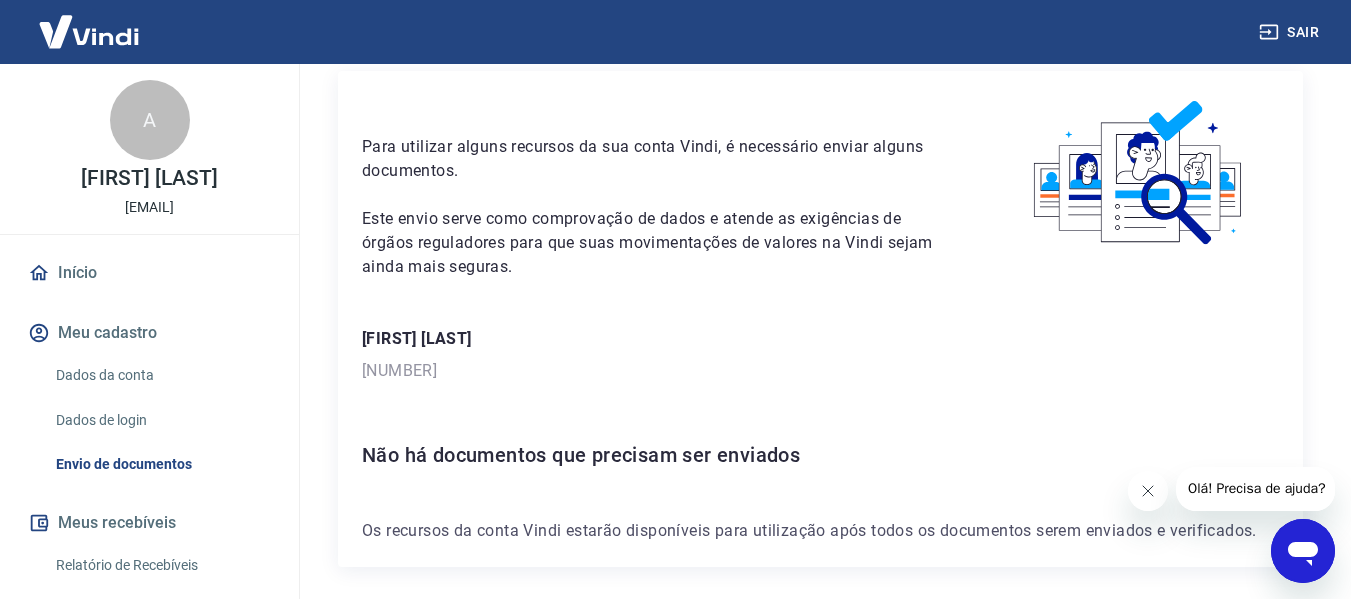 click at bounding box center (1147, 491) 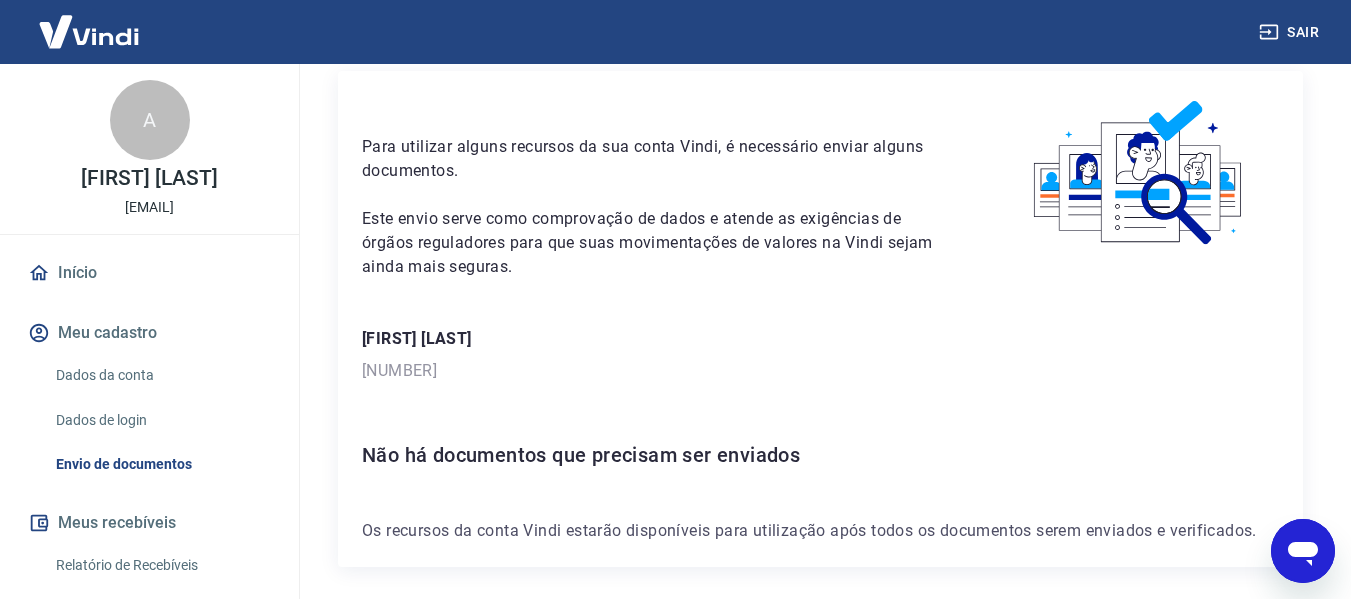 click on "Dados de login" at bounding box center [161, 420] 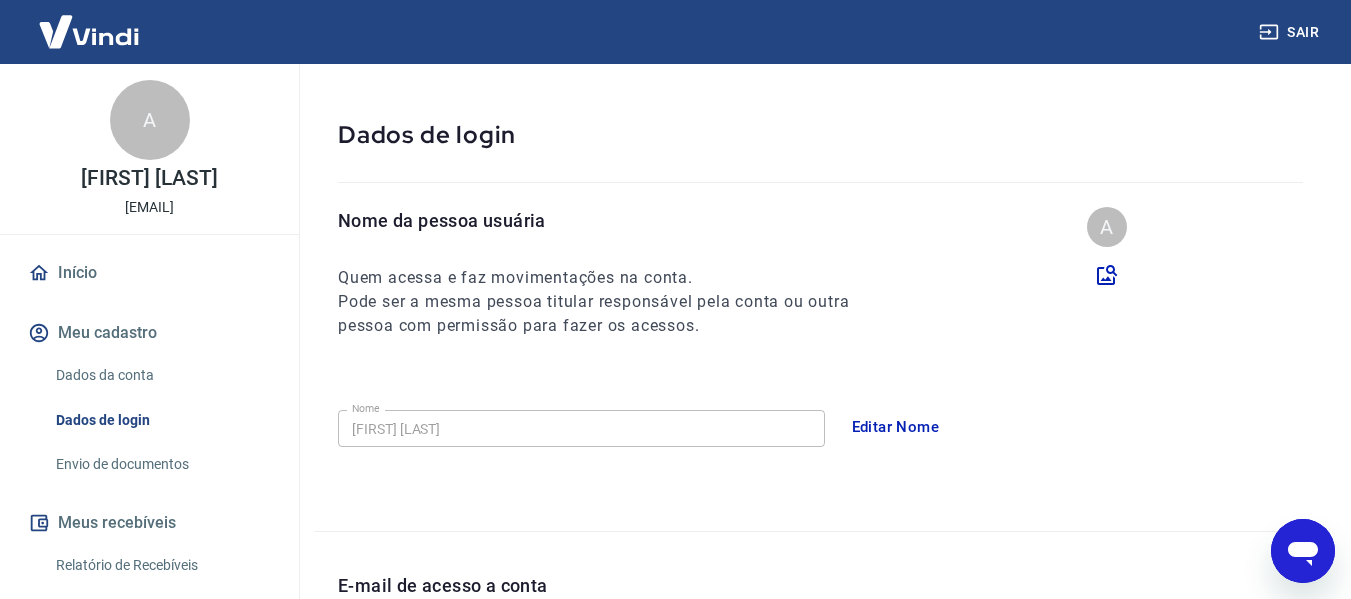 scroll, scrollTop: 604, scrollLeft: 0, axis: vertical 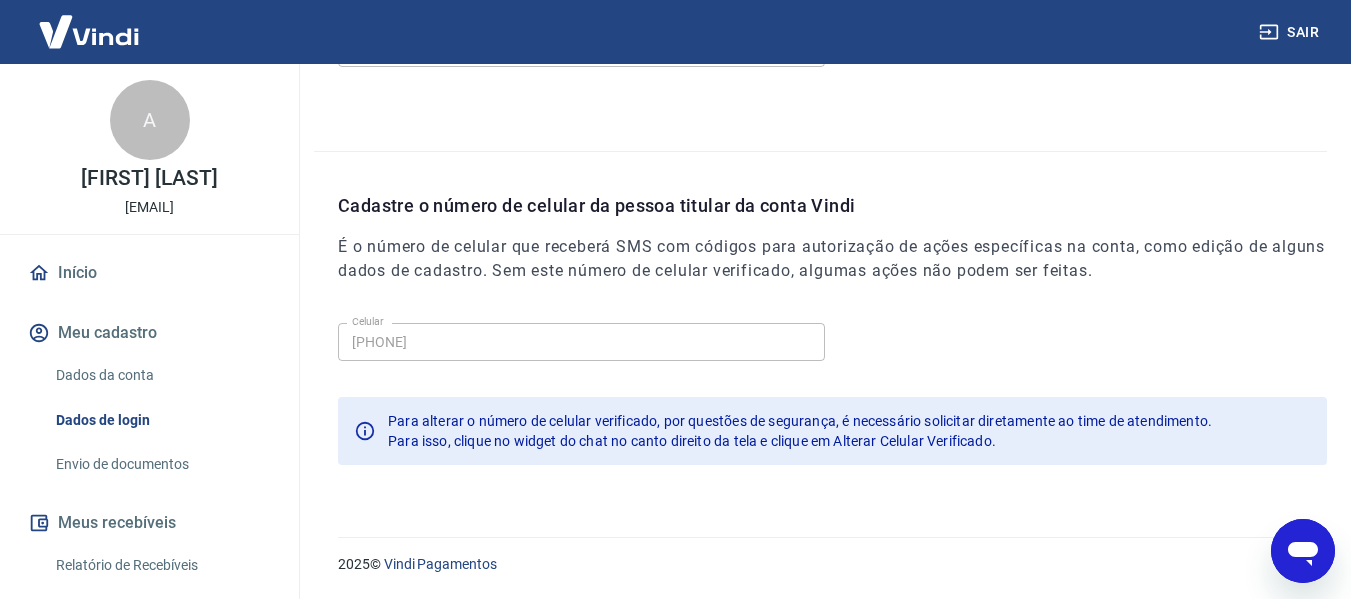 click on "Dados da conta" at bounding box center [161, 375] 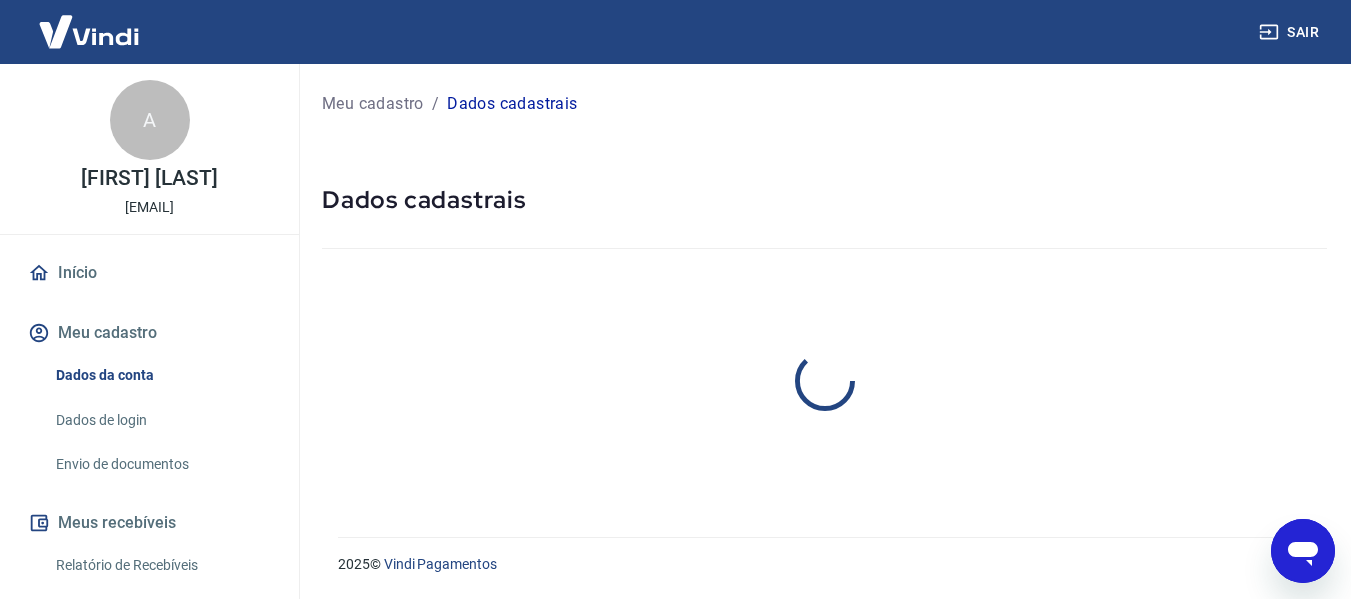 scroll, scrollTop: 0, scrollLeft: 0, axis: both 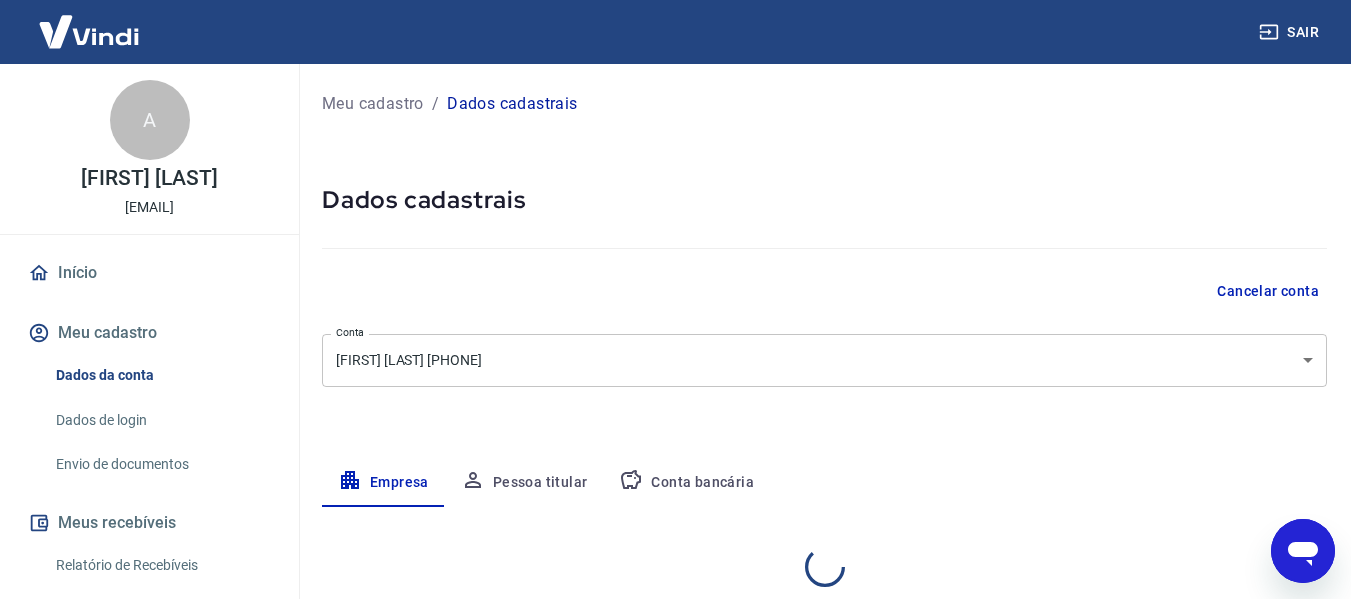 select on "SP" 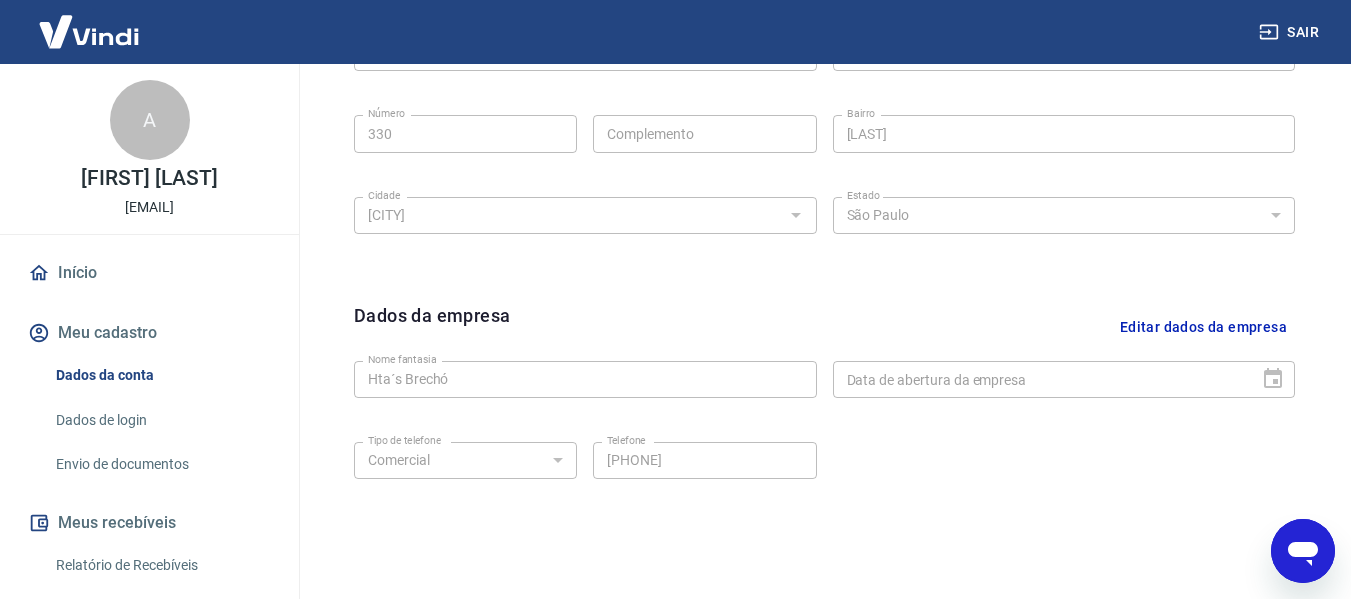 scroll, scrollTop: 843, scrollLeft: 0, axis: vertical 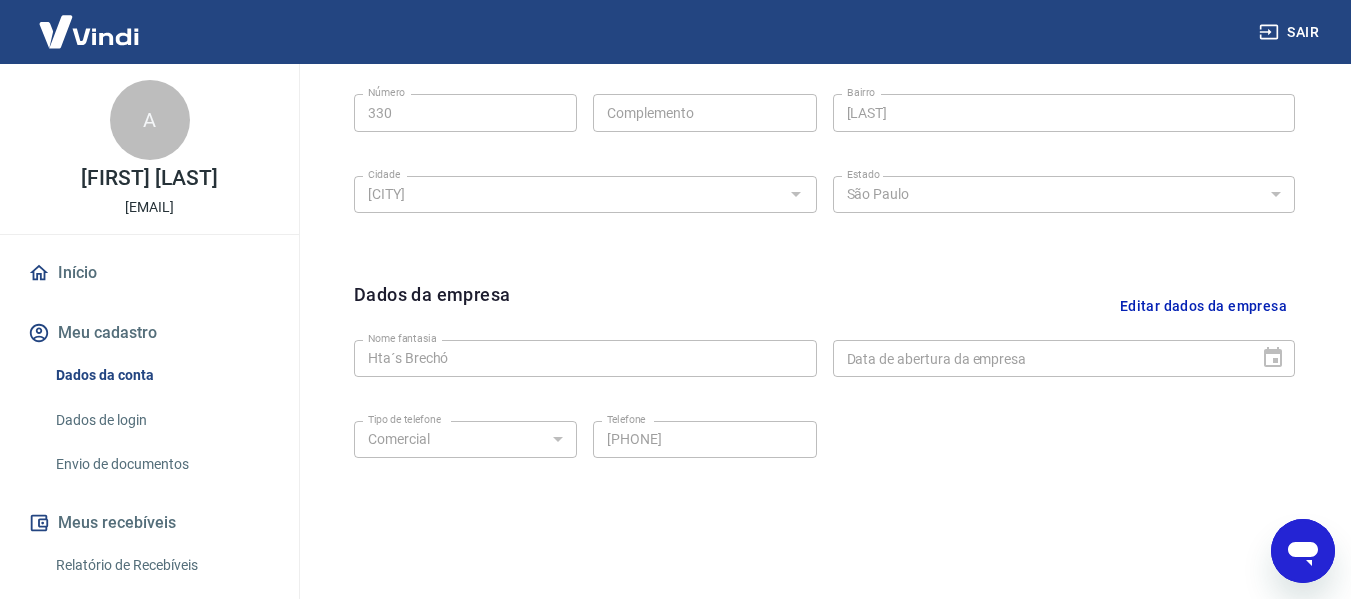 click on "Editar dados da empresa" at bounding box center [1203, 306] 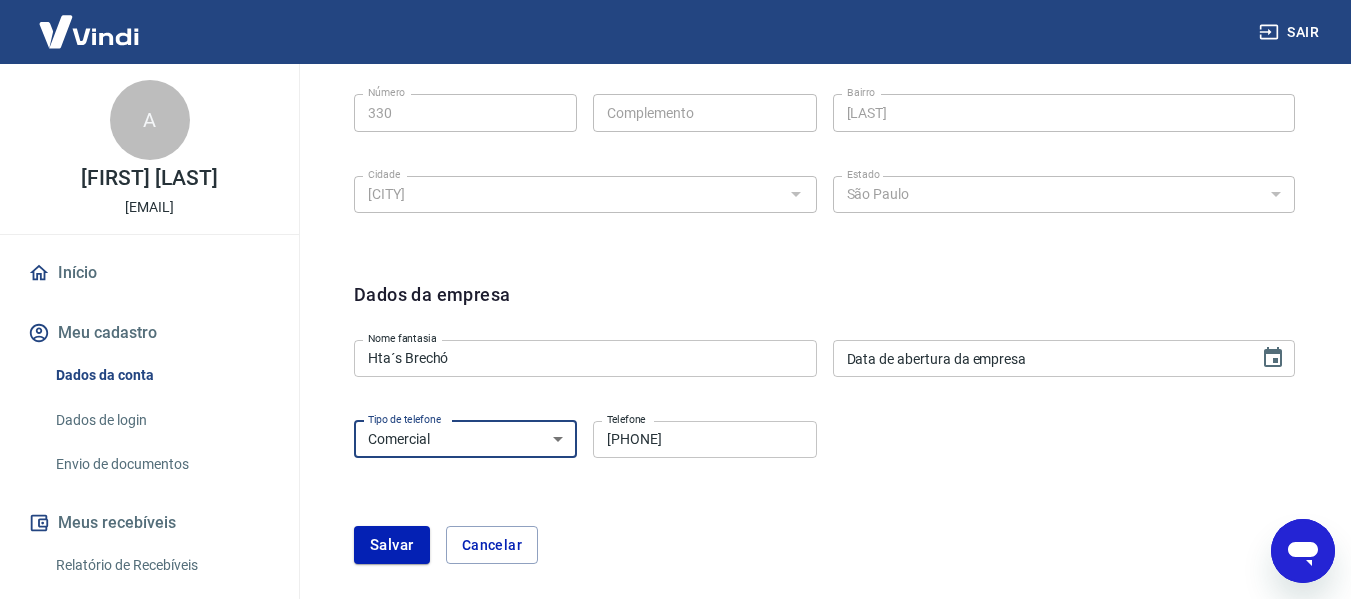 click on "Residencial Comercial" at bounding box center (465, 439) 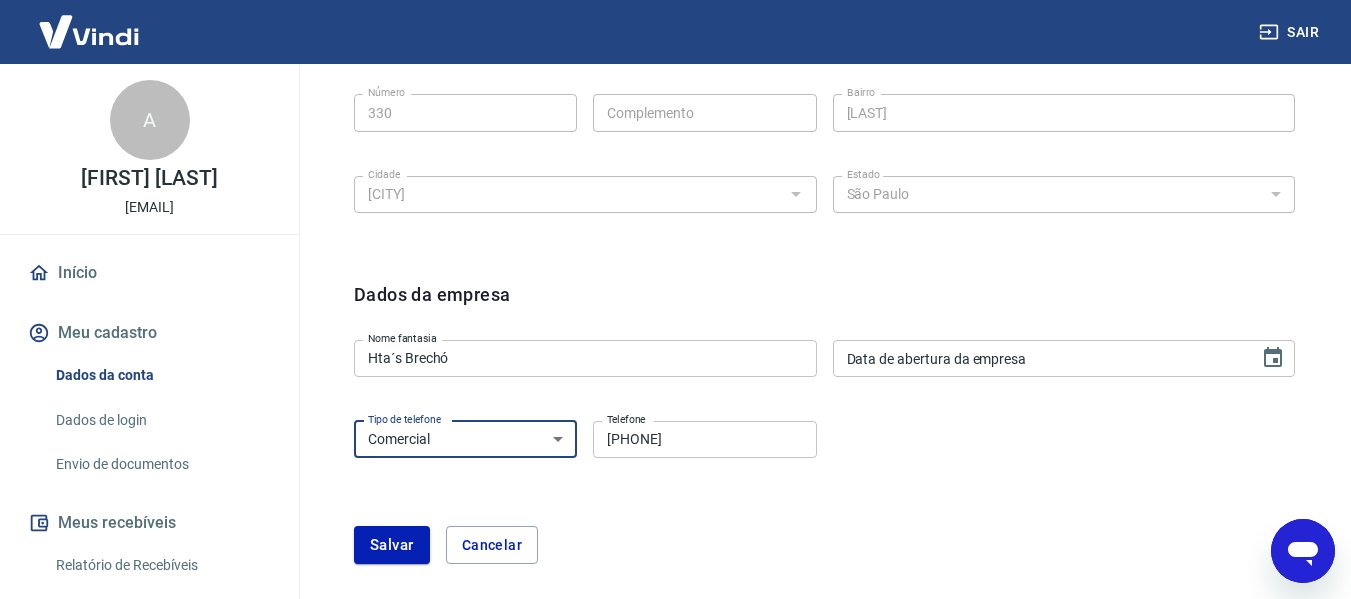 select on "home" 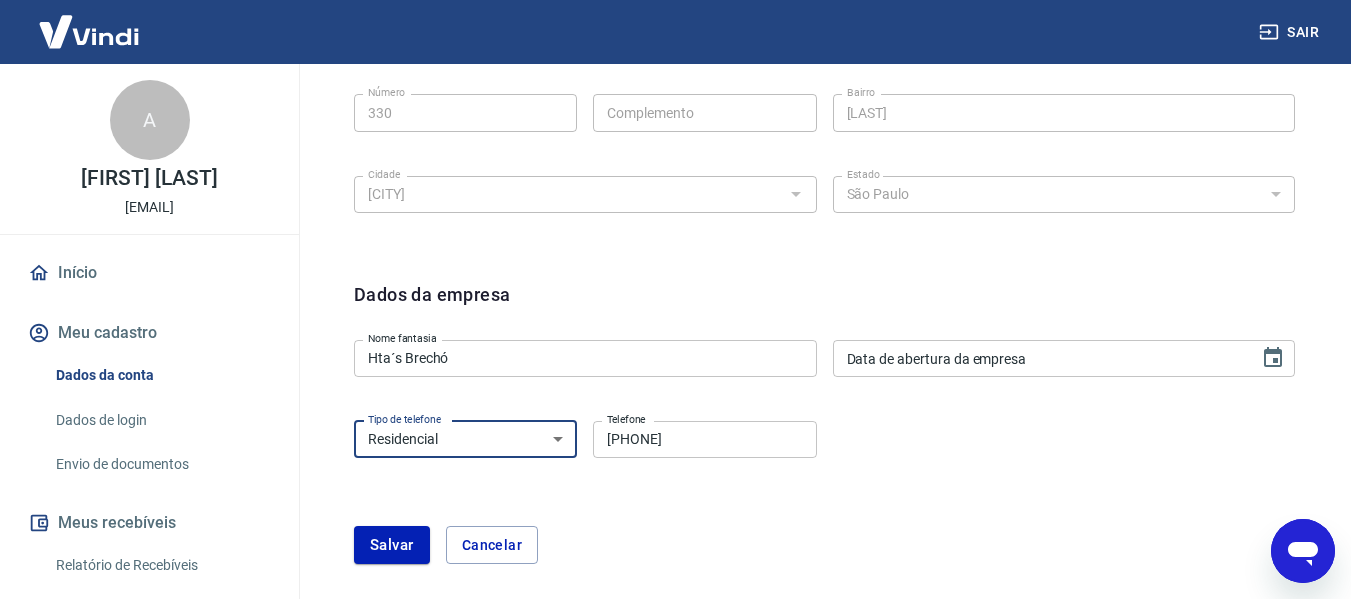 click on "Residencial Comercial" at bounding box center (465, 439) 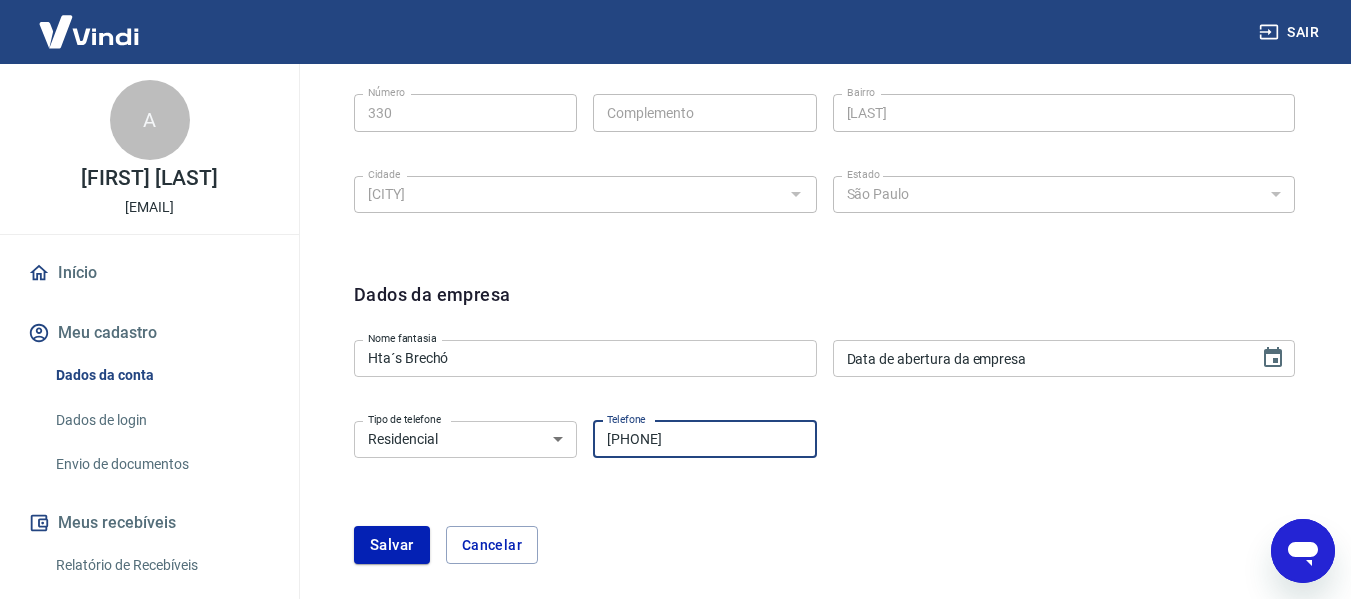 click on "[PHONE]" at bounding box center [704, 439] 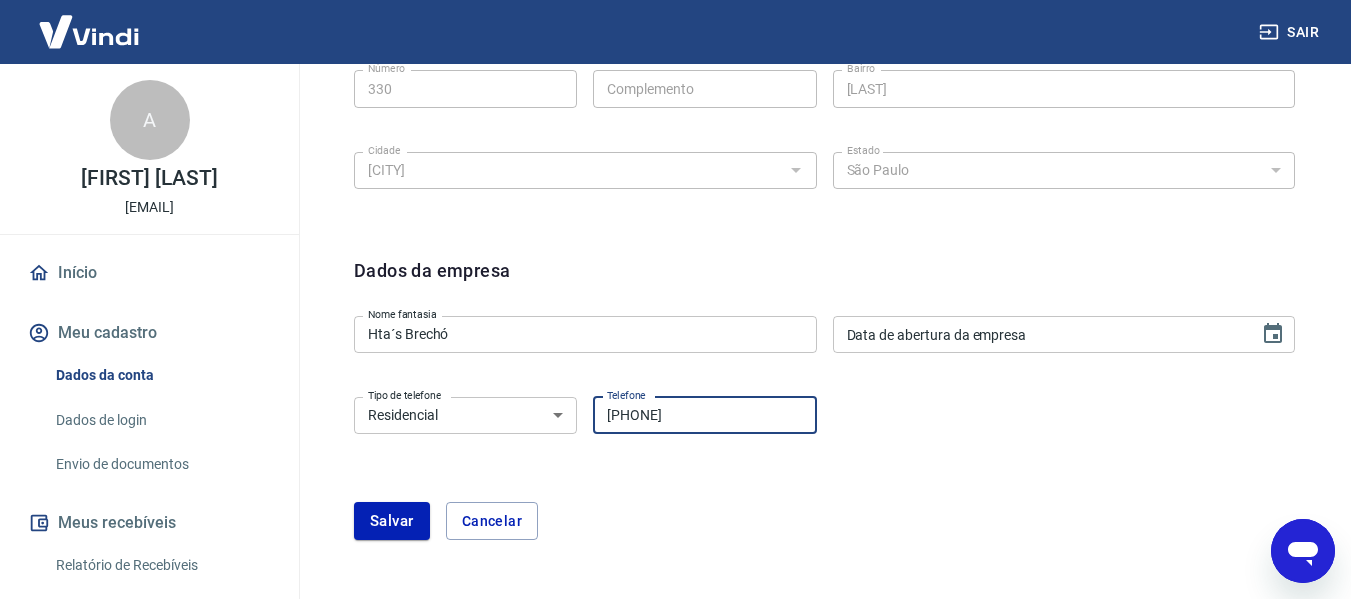 scroll, scrollTop: 801, scrollLeft: 0, axis: vertical 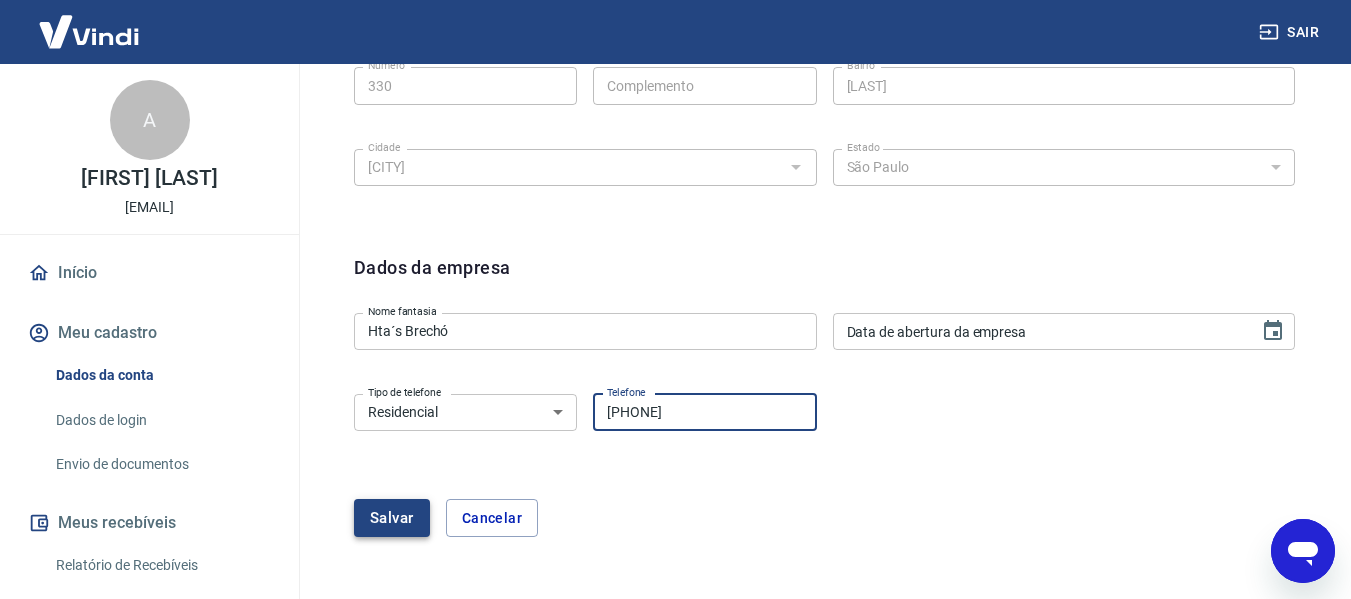 type on "[PHONE]" 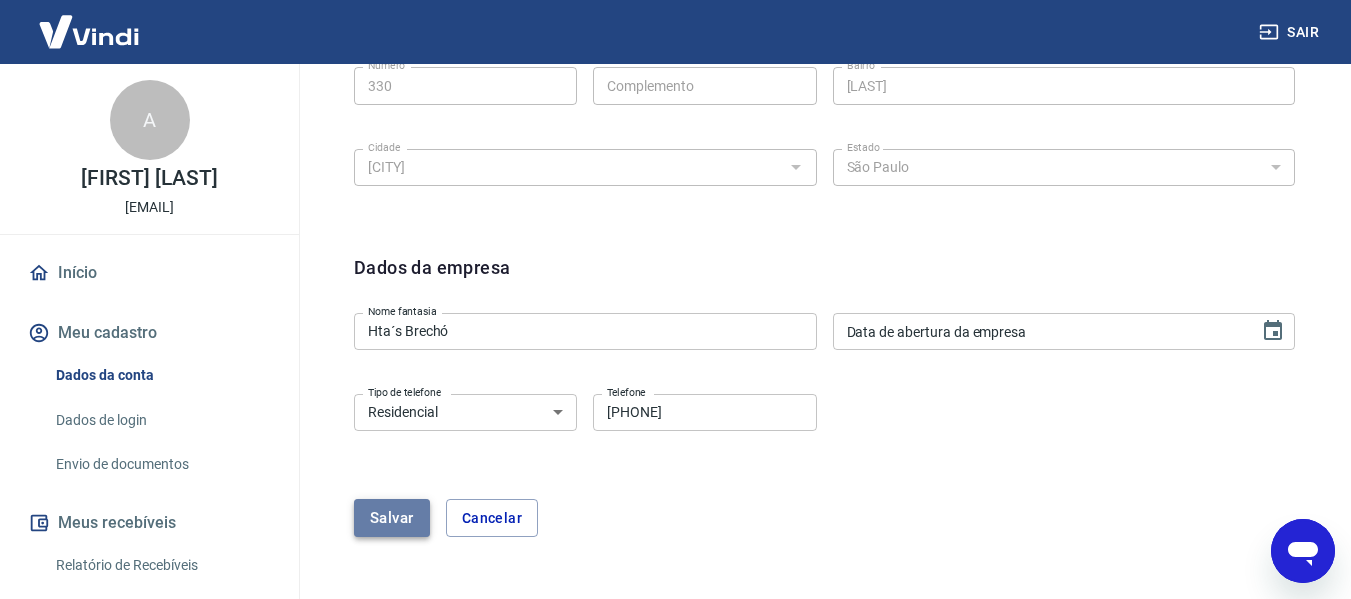 click on "Salvar" at bounding box center (392, 518) 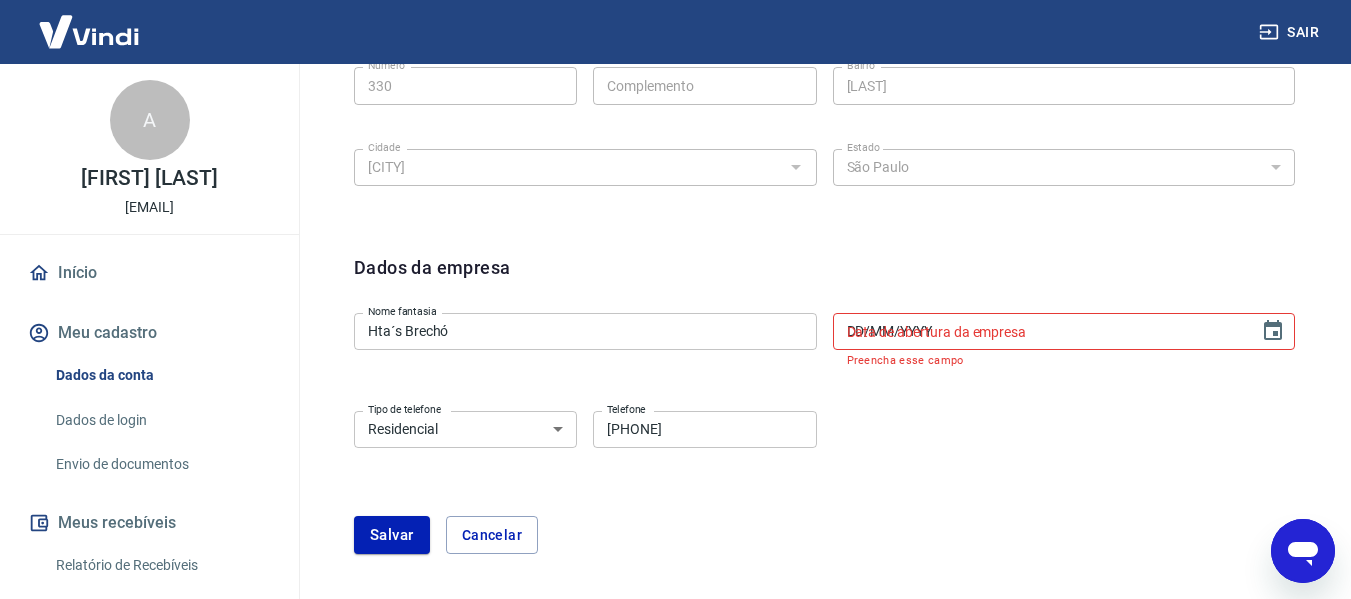 click on "DD/MM/YYYY" at bounding box center [1039, 331] 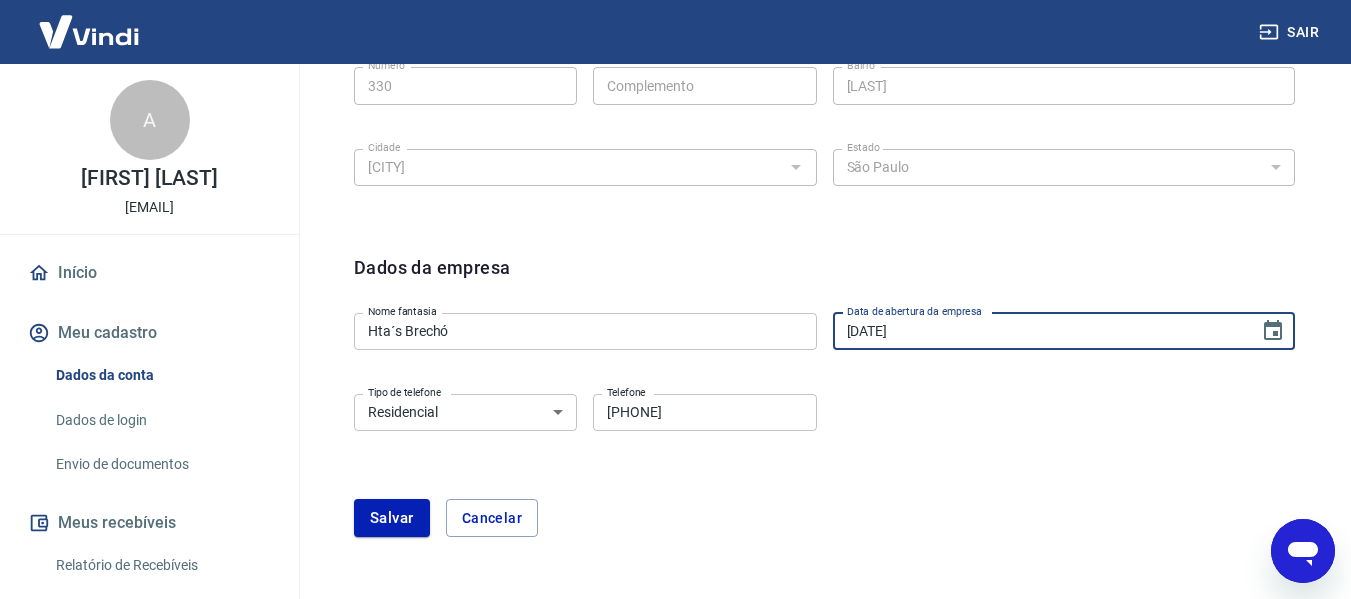 click on "[DATE]" at bounding box center [1039, 331] 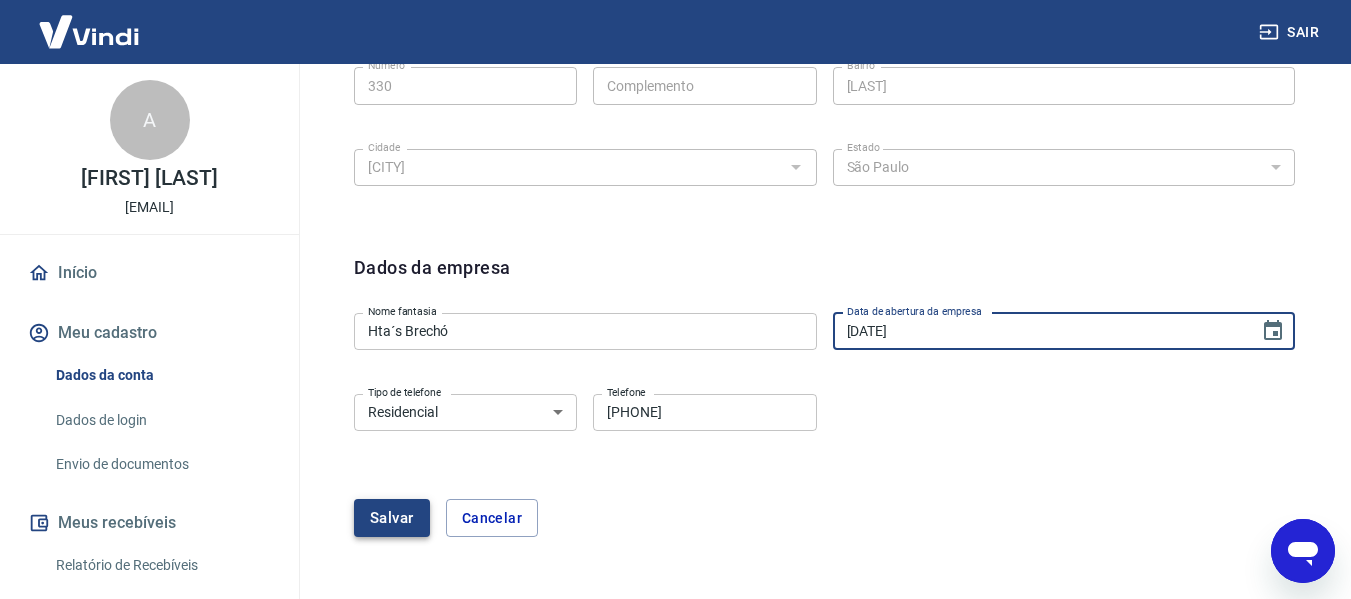 type on "[DATE]" 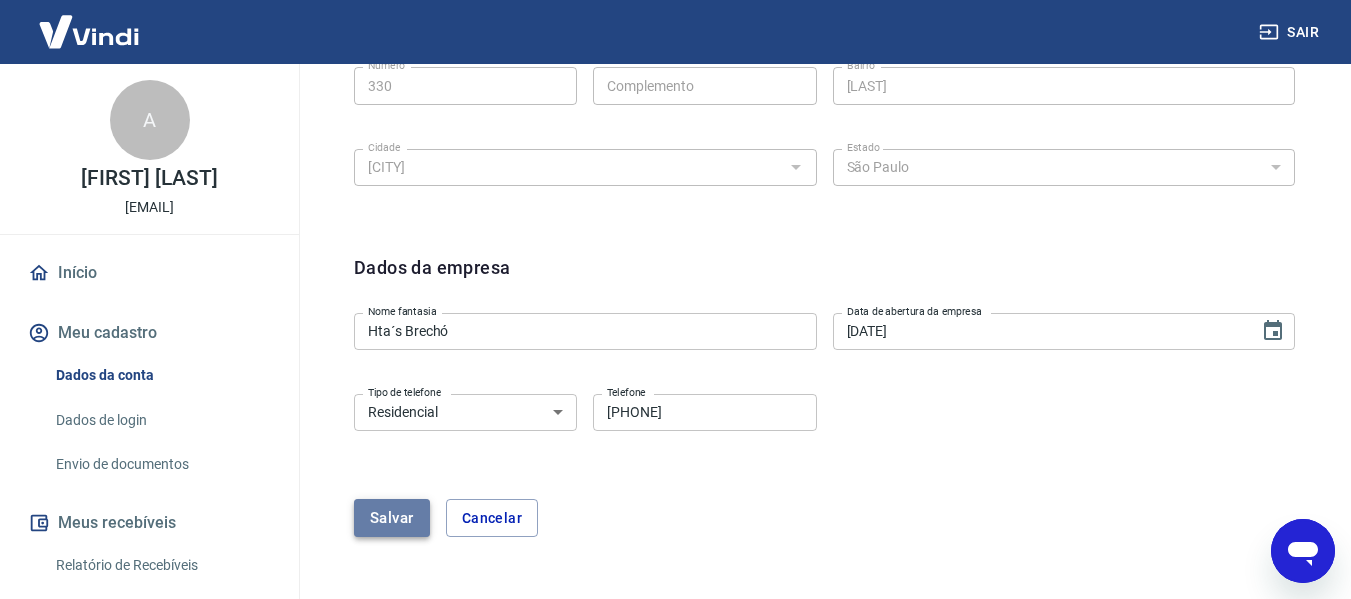 click on "Salvar" at bounding box center [392, 518] 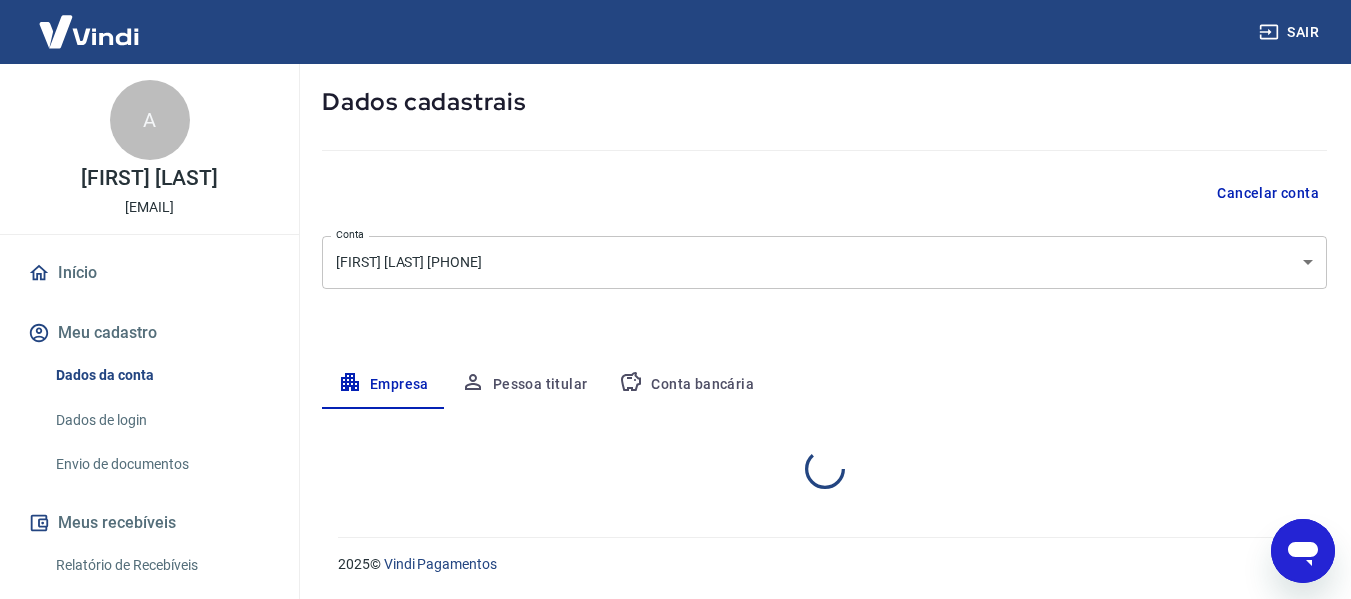 select on "SP" 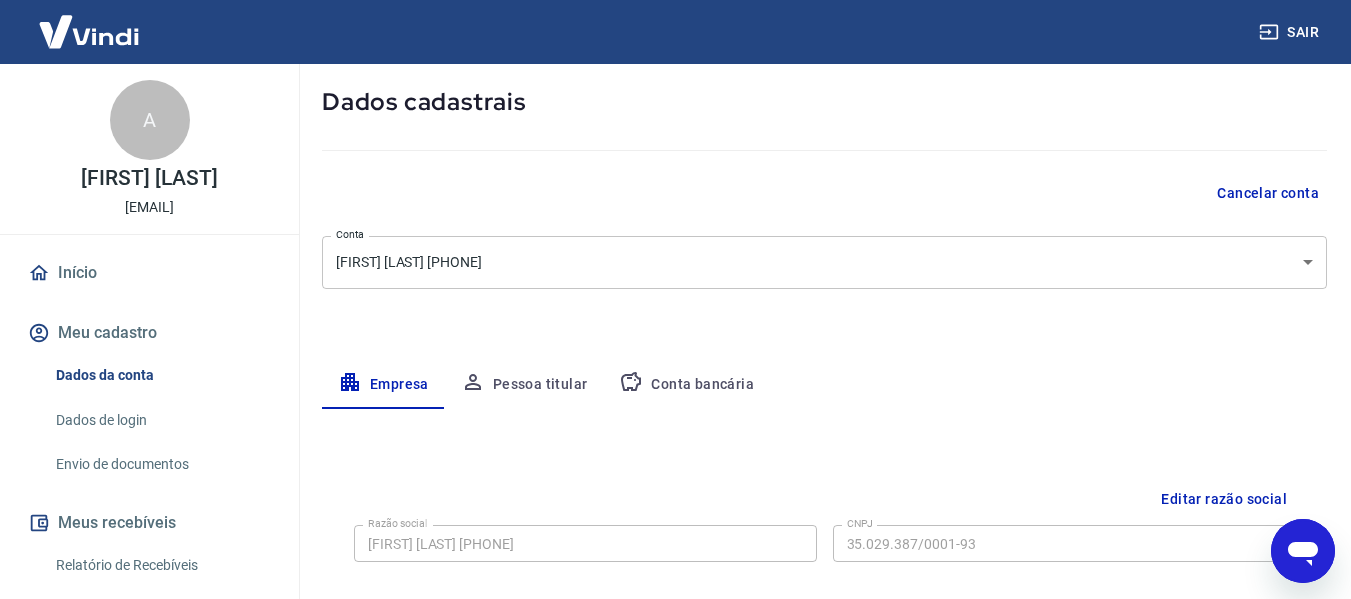 scroll, scrollTop: 325, scrollLeft: 0, axis: vertical 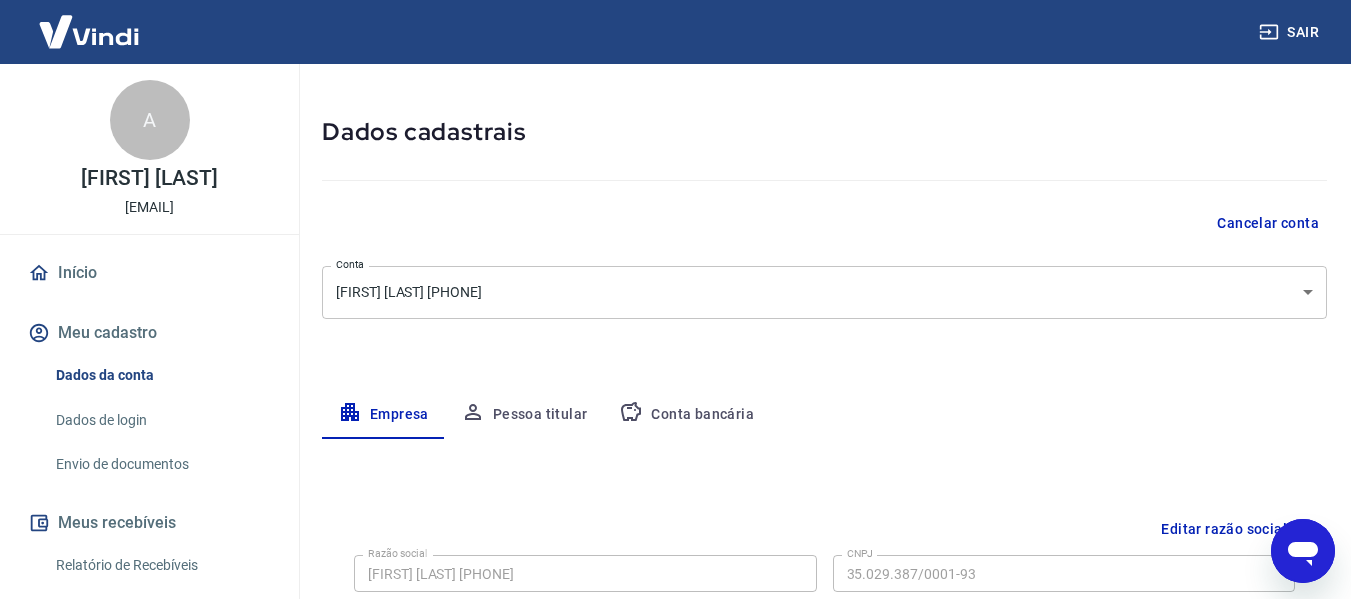 click on "Pessoa titular" at bounding box center [524, 415] 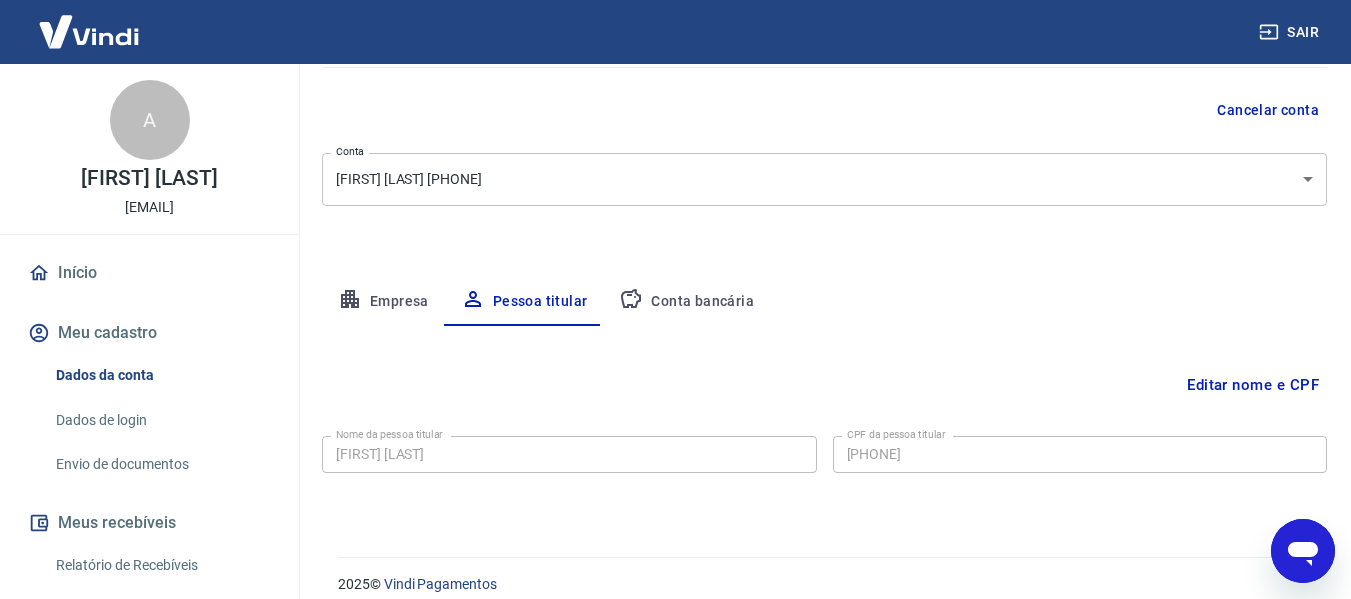 scroll, scrollTop: 201, scrollLeft: 0, axis: vertical 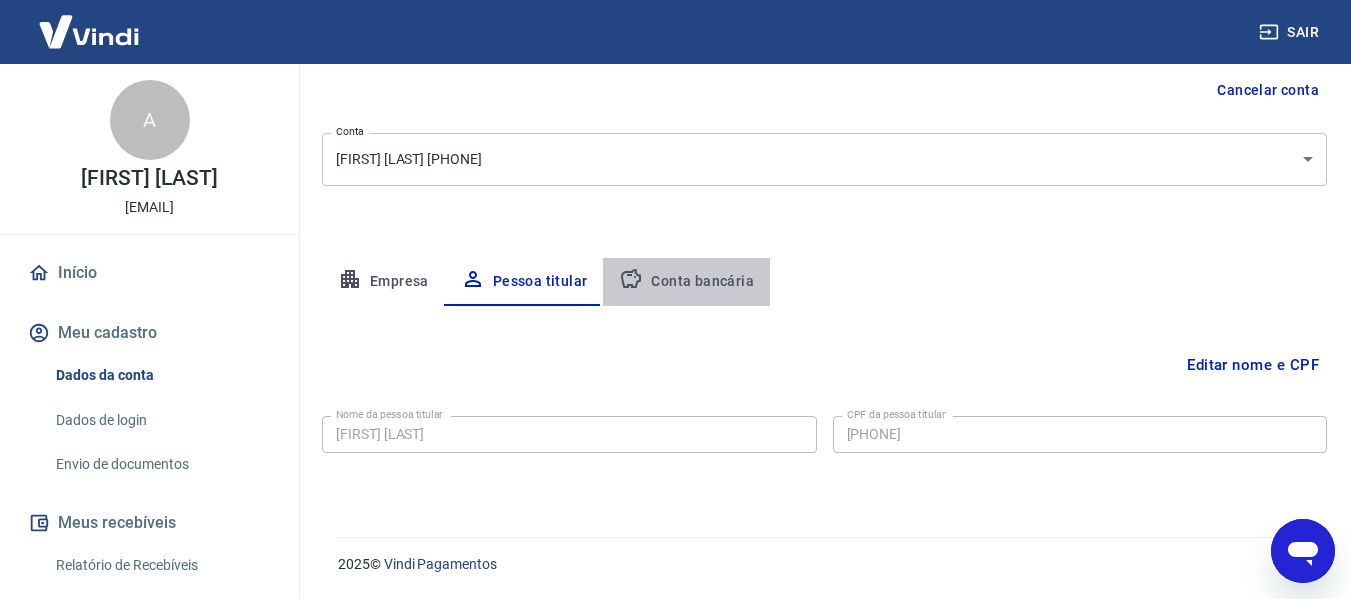 click on "Conta bancária" at bounding box center [686, 282] 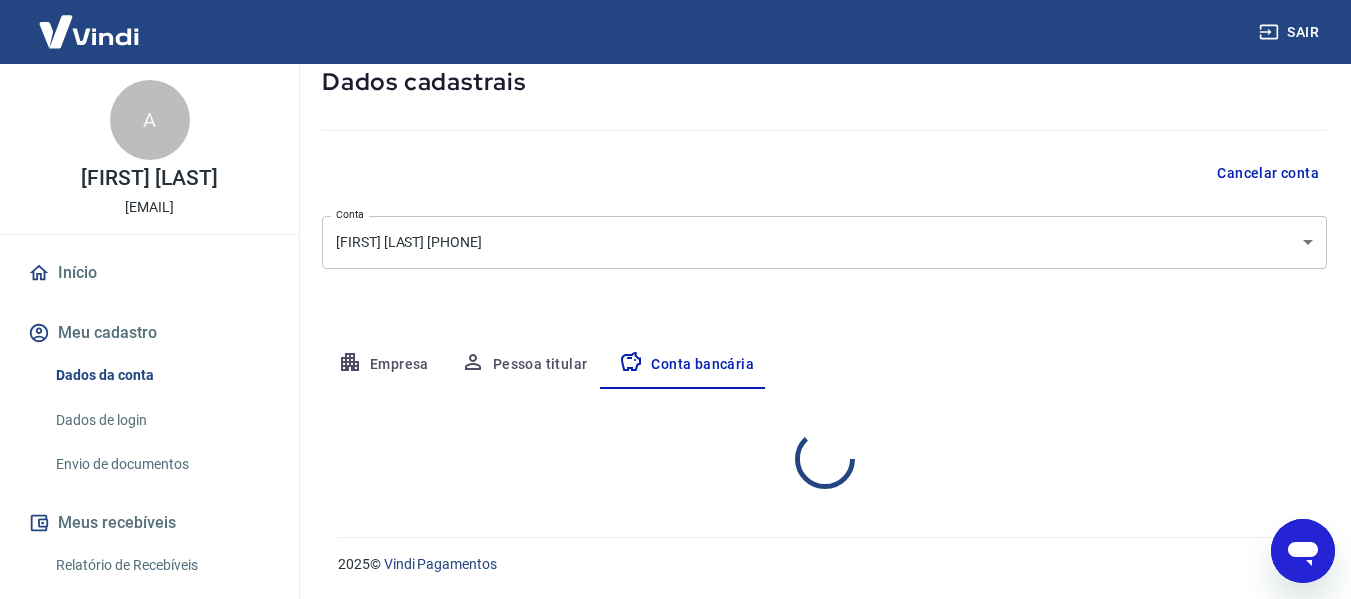 select on "1" 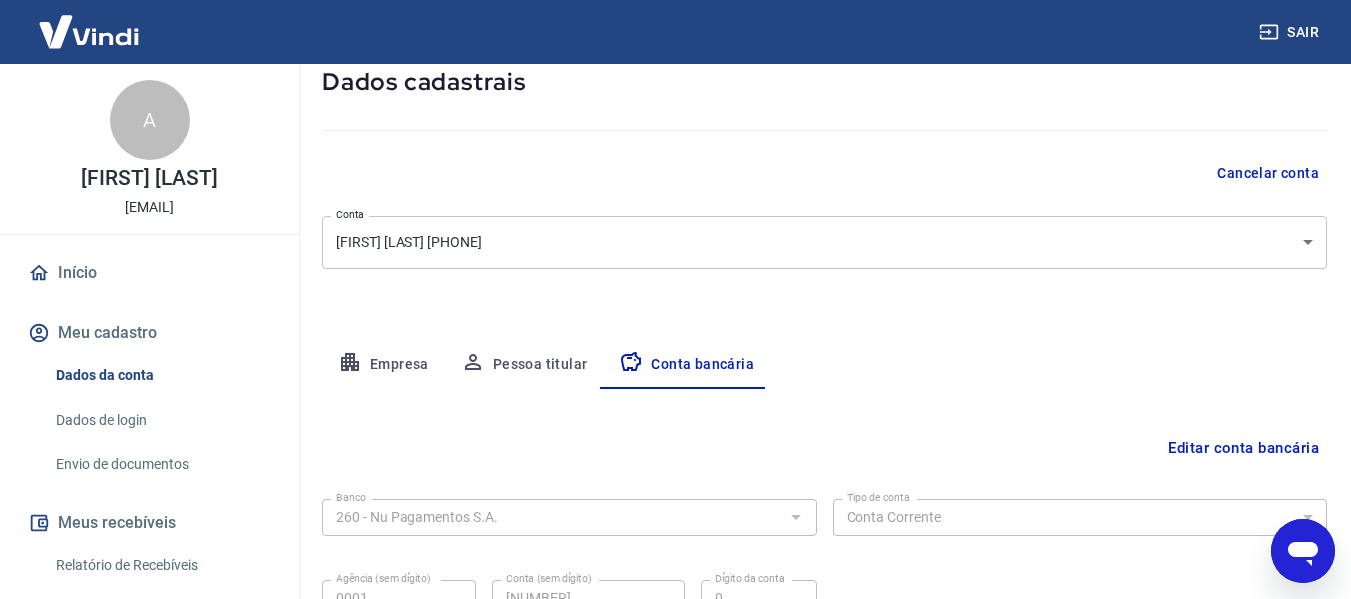 scroll, scrollTop: 201, scrollLeft: 0, axis: vertical 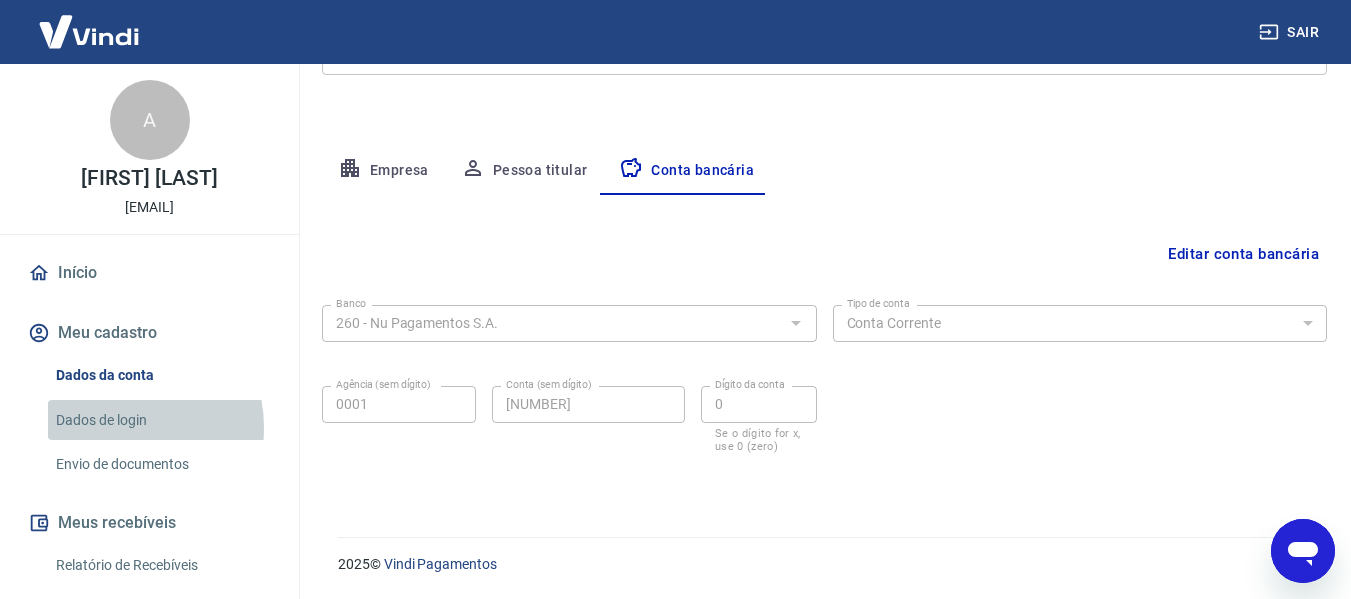 click on "Dados de login" at bounding box center (161, 420) 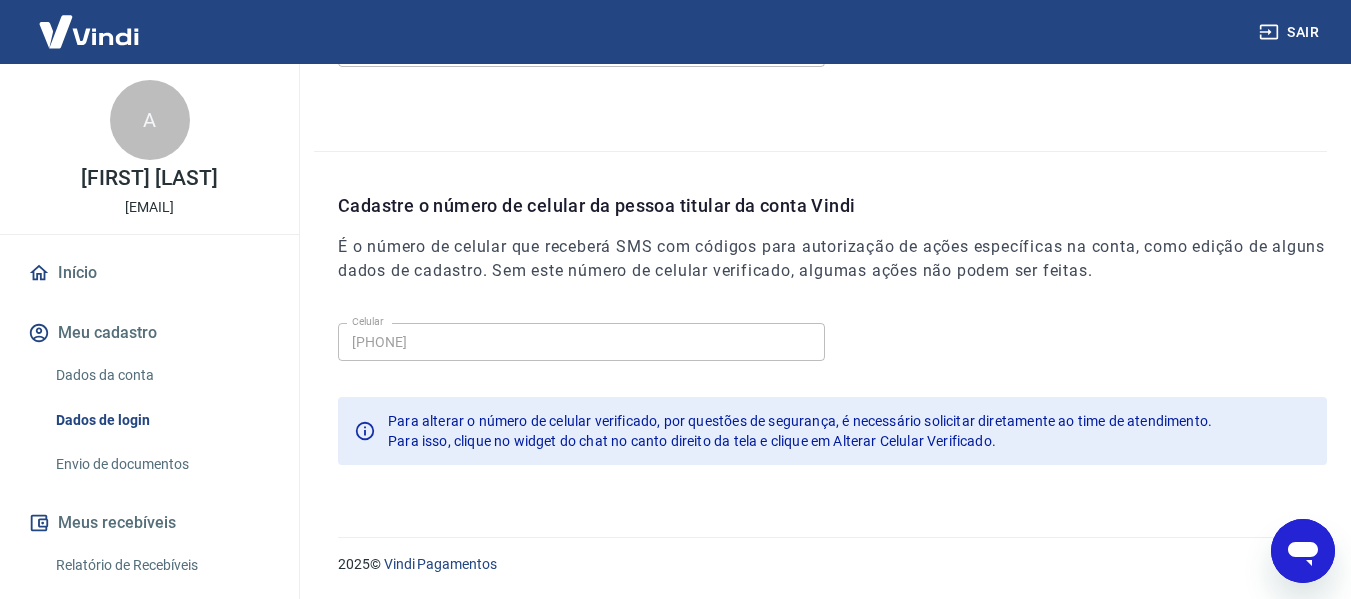 drag, startPoint x: 1362, startPoint y: 418, endPoint x: 1365, endPoint y: 522, distance: 104.04326 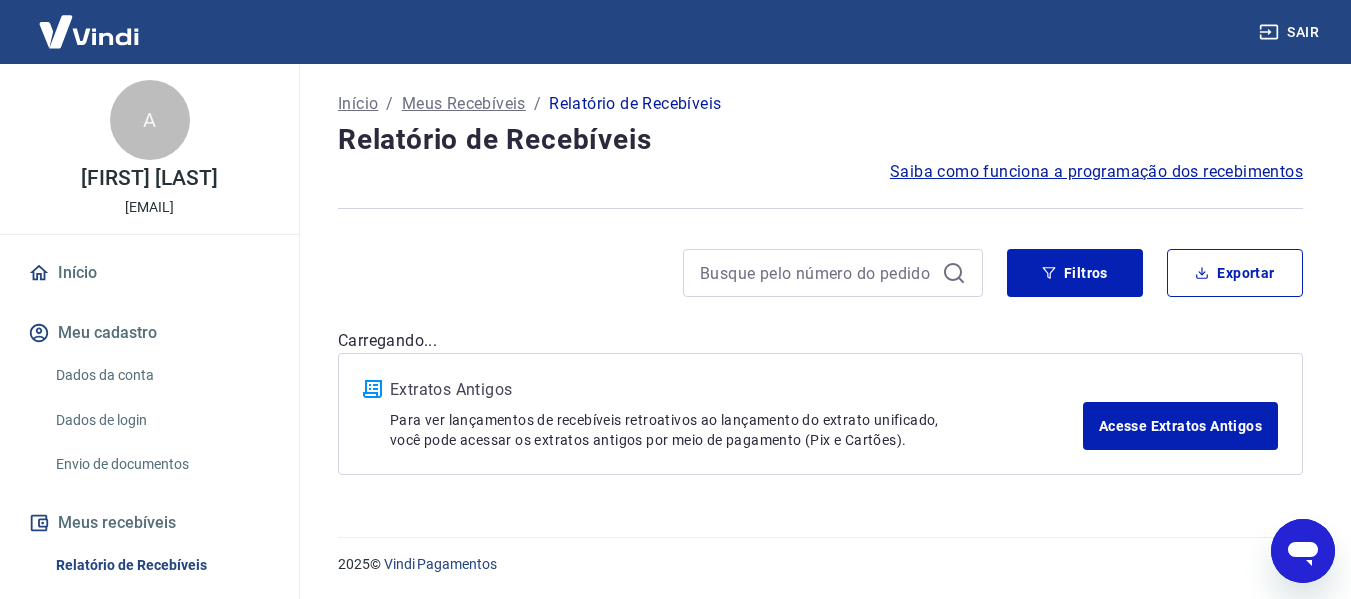 scroll, scrollTop: 0, scrollLeft: 0, axis: both 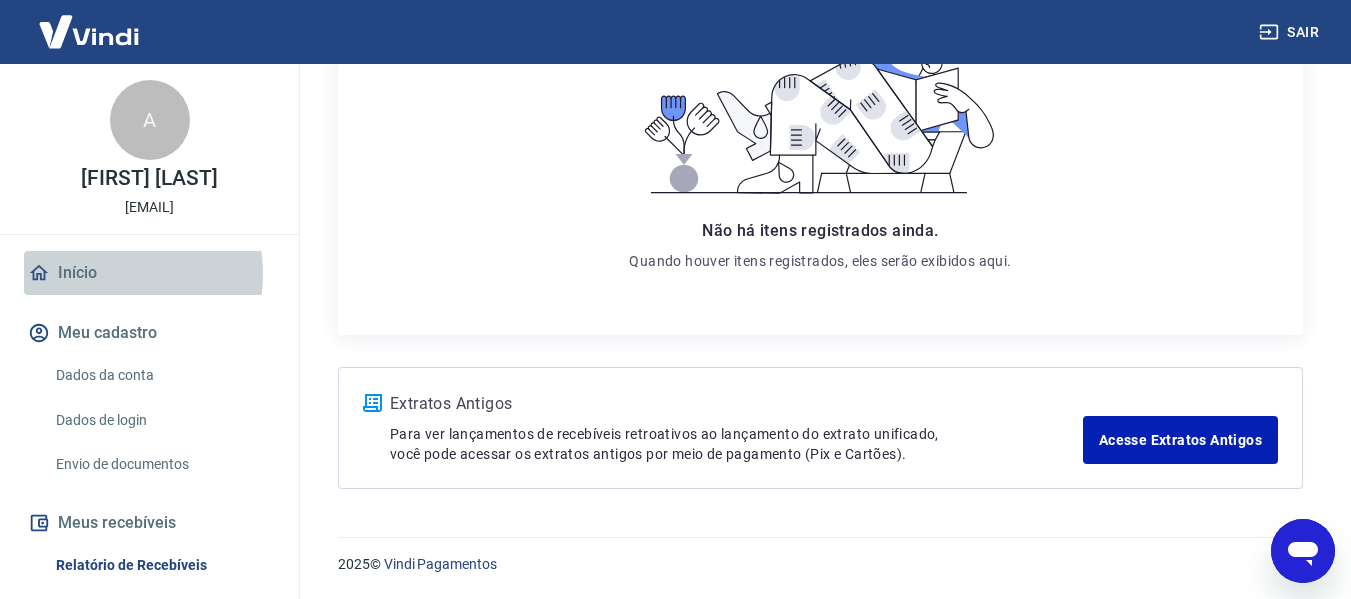 click on "Início" at bounding box center (149, 273) 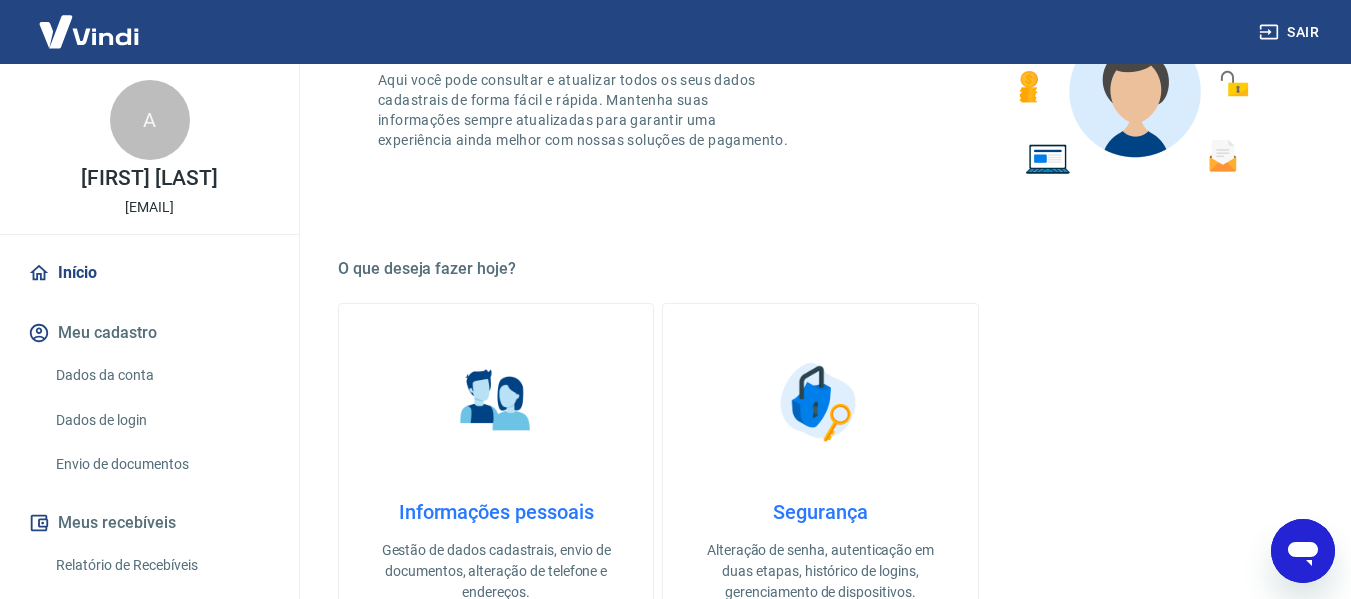 scroll, scrollTop: 1249, scrollLeft: 0, axis: vertical 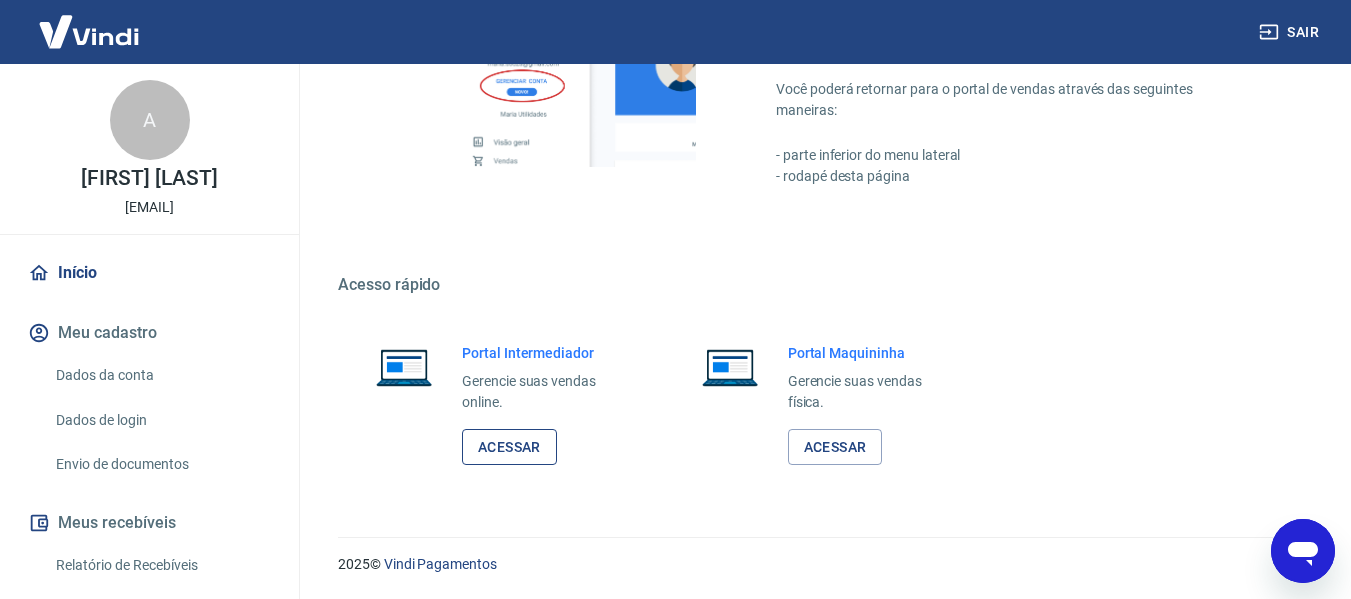 click on "Acessar" at bounding box center [509, 447] 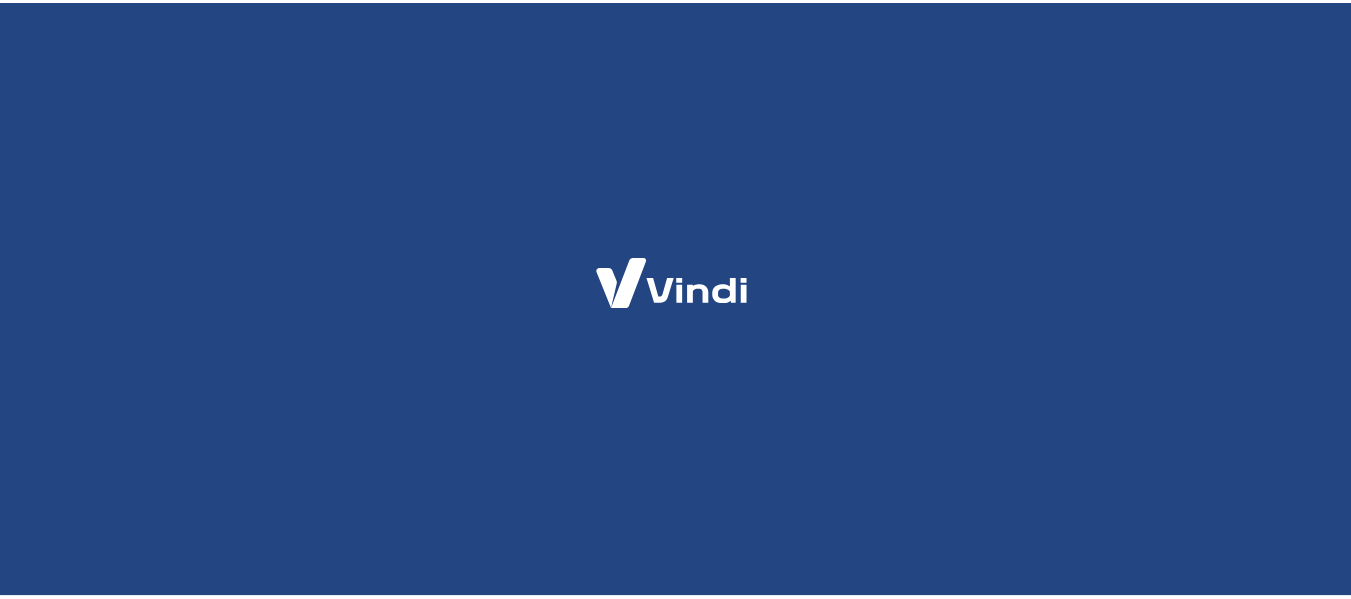 scroll, scrollTop: 0, scrollLeft: 0, axis: both 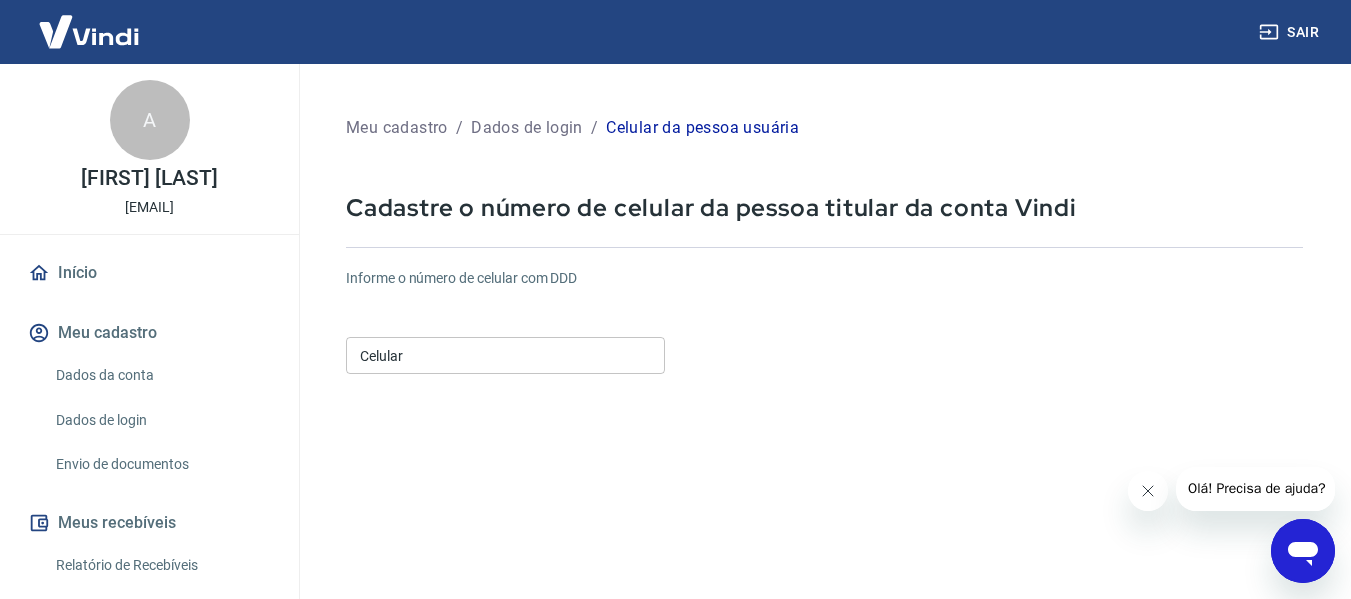 click on "Celular" at bounding box center (505, 355) 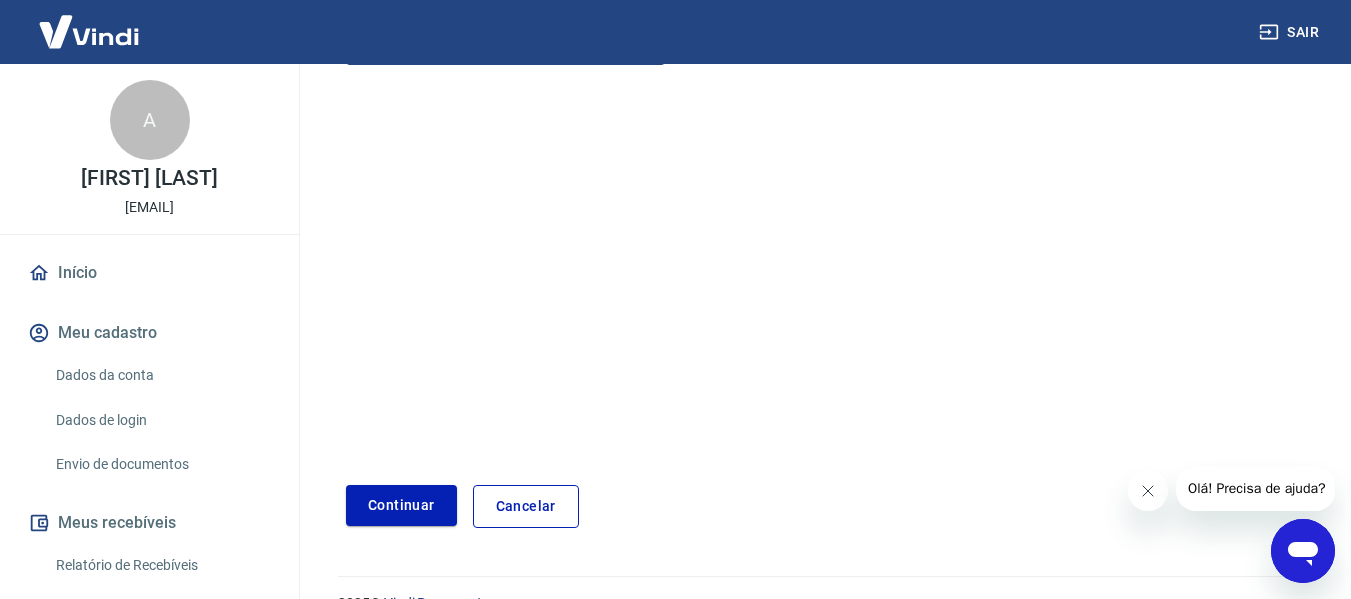 scroll, scrollTop: 326, scrollLeft: 0, axis: vertical 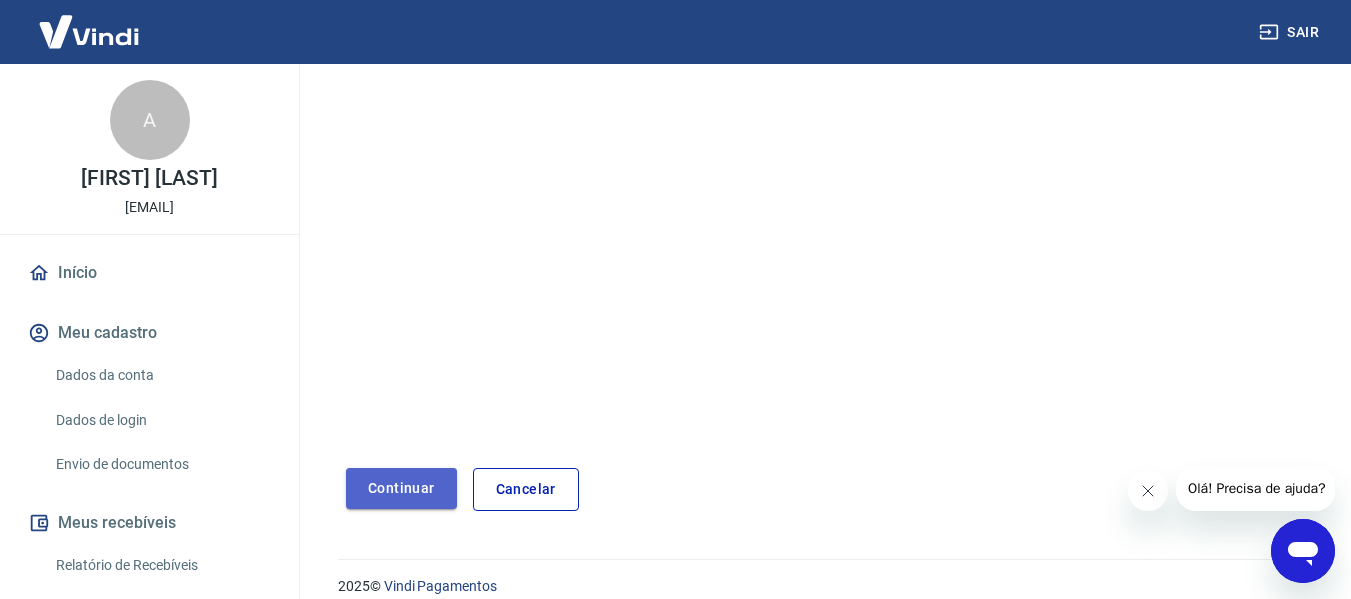 click on "Continuar" at bounding box center [401, 488] 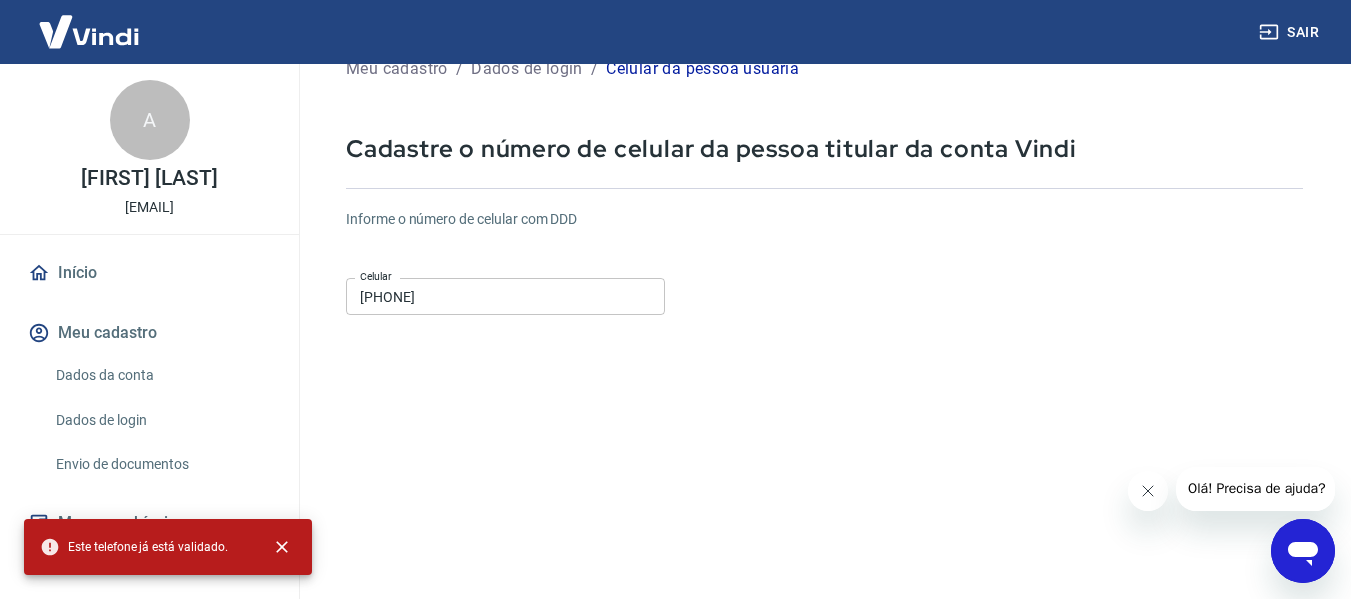 scroll, scrollTop: 0, scrollLeft: 0, axis: both 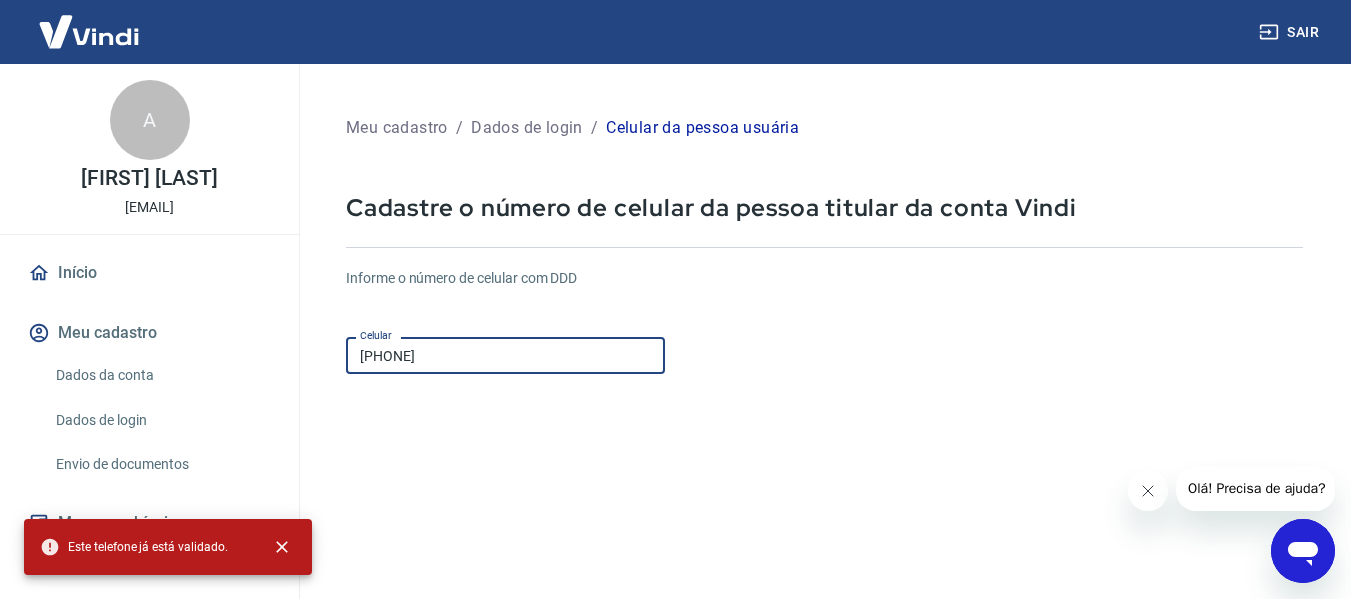 drag, startPoint x: 691, startPoint y: 350, endPoint x: 1227, endPoint y: 340, distance: 536.09326 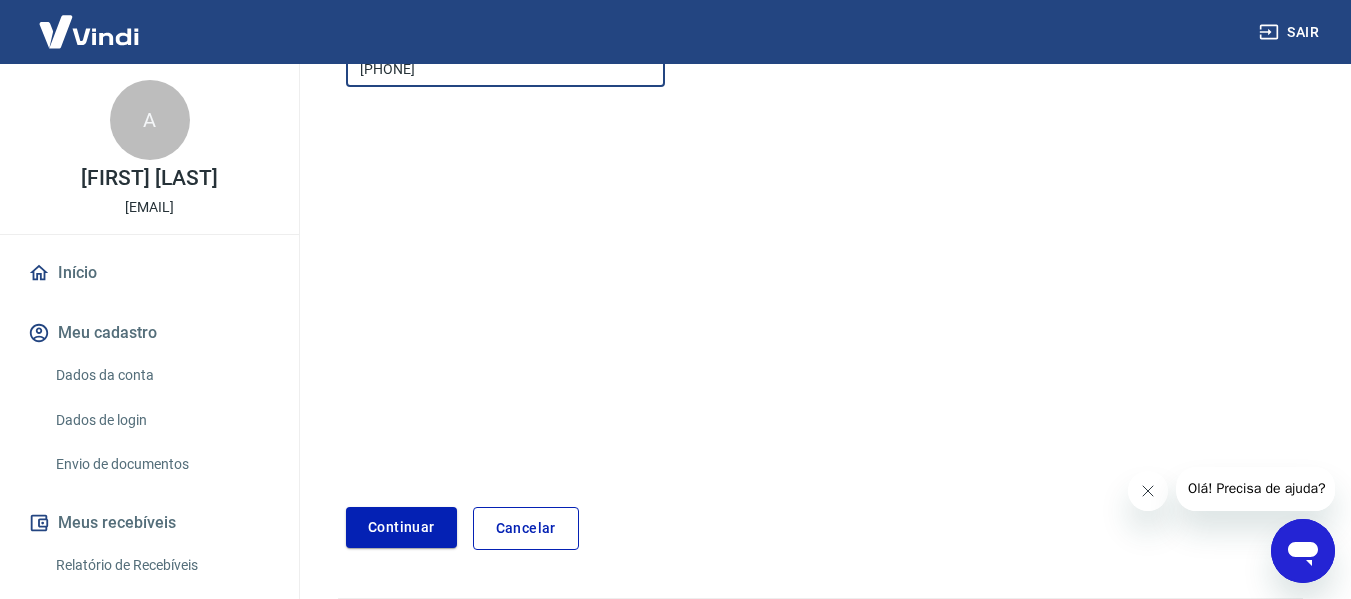 scroll, scrollTop: 348, scrollLeft: 0, axis: vertical 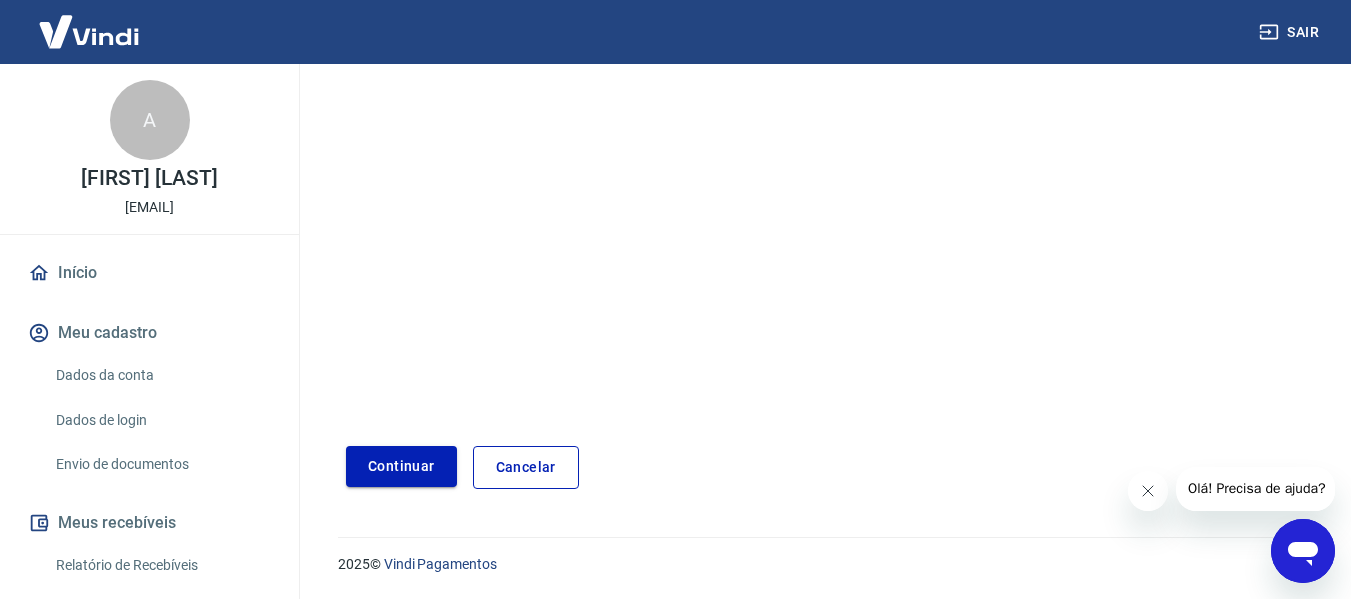 type on "(11) 99123-6087" 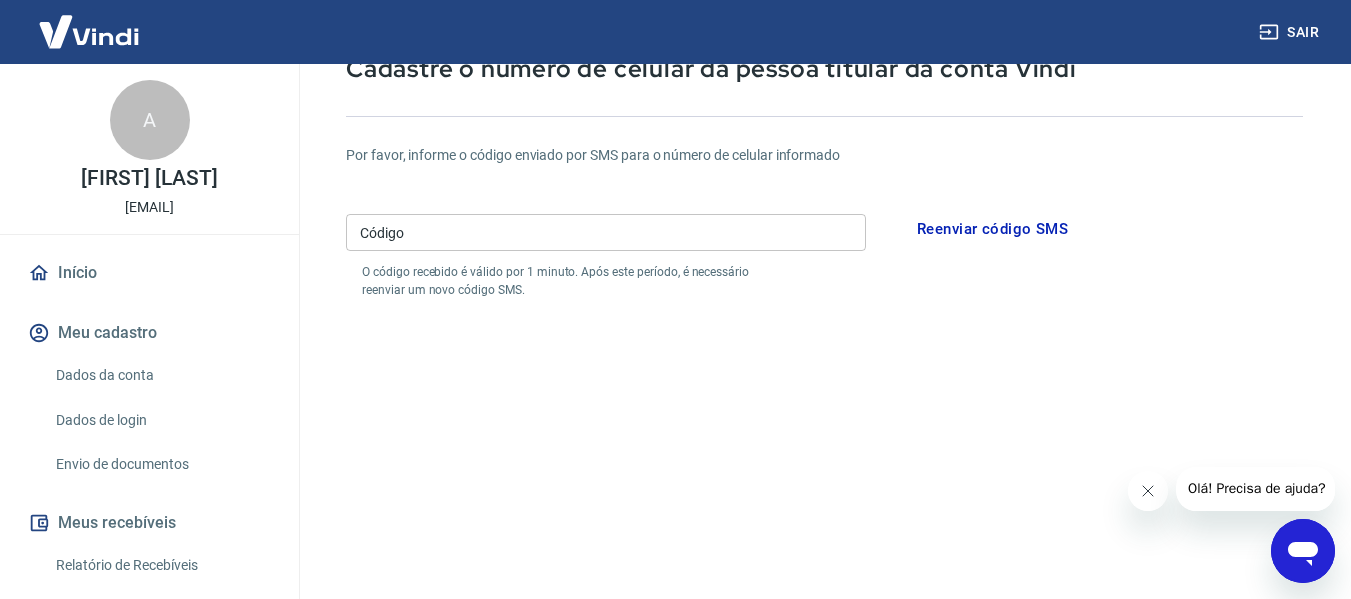 scroll, scrollTop: 137, scrollLeft: 0, axis: vertical 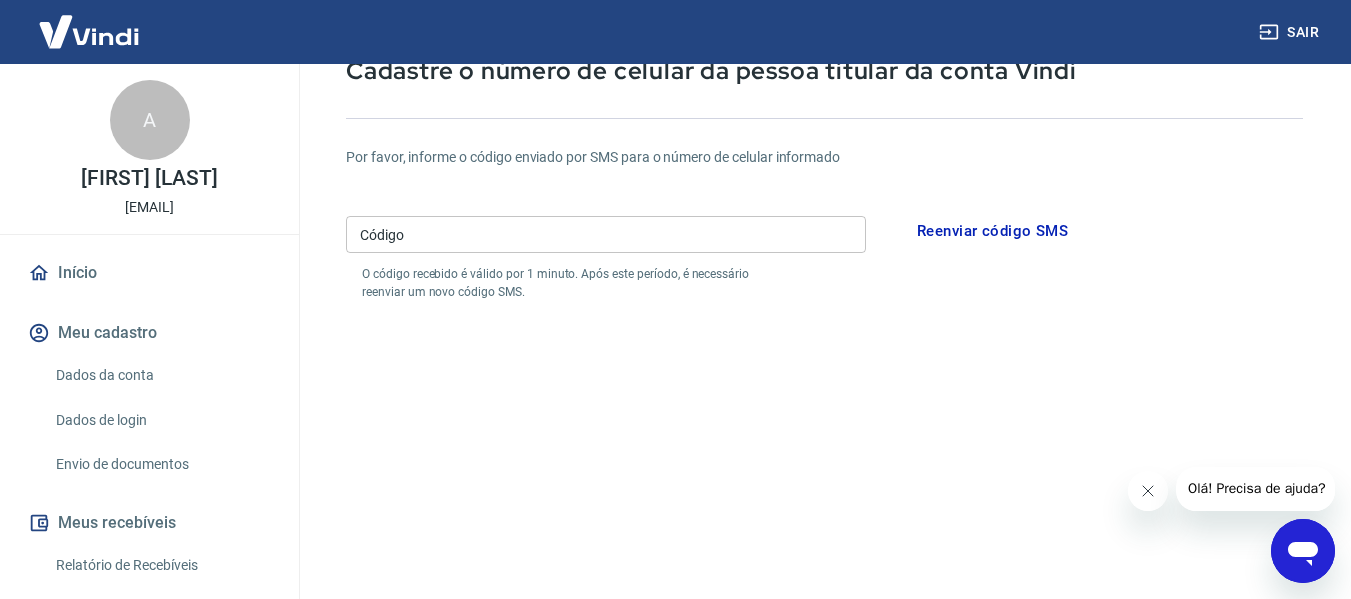 click on "Código" at bounding box center (606, 234) 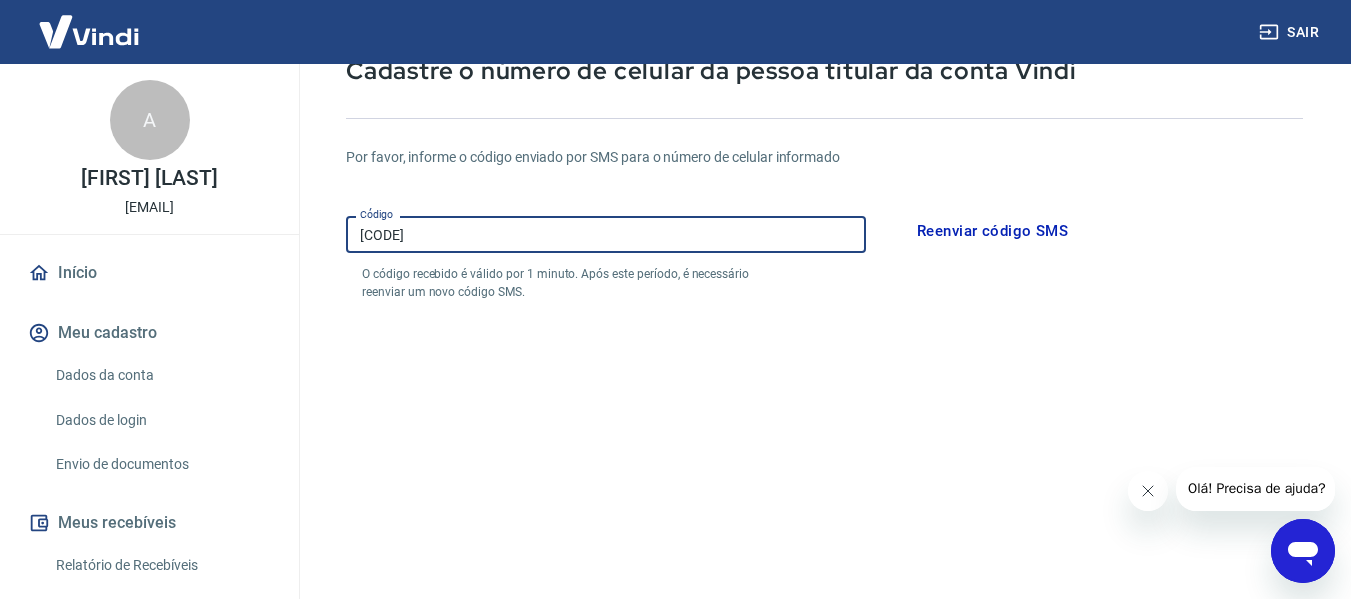 scroll, scrollTop: 424, scrollLeft: 0, axis: vertical 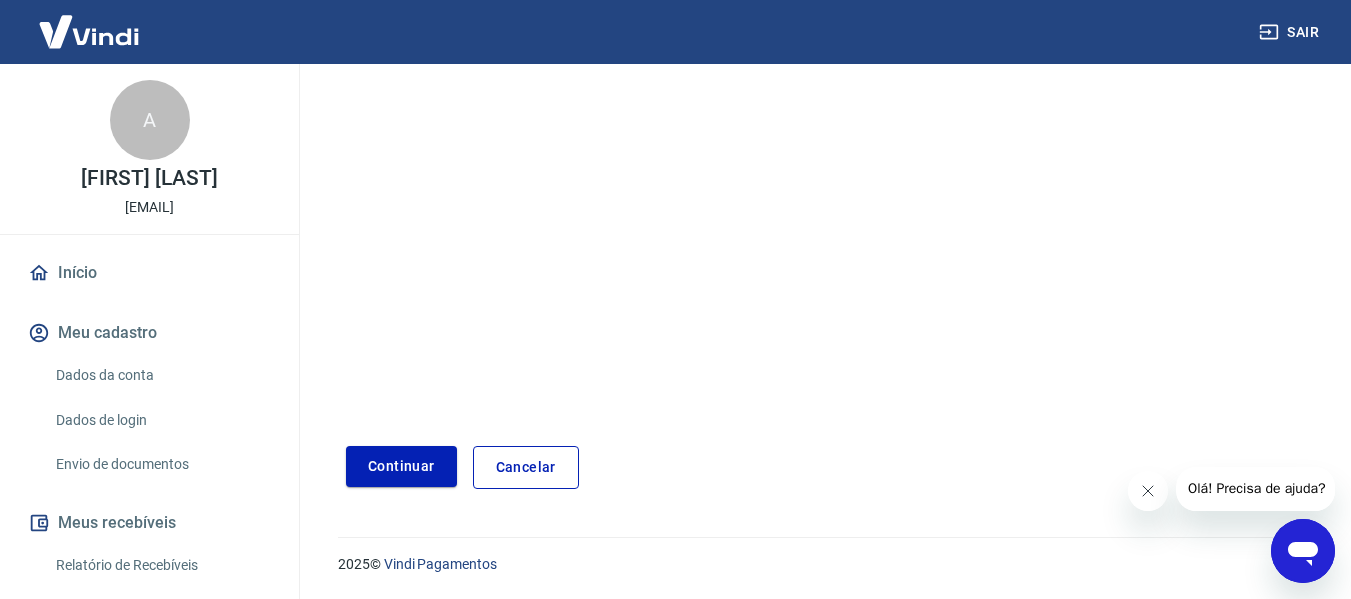 type on "605418" 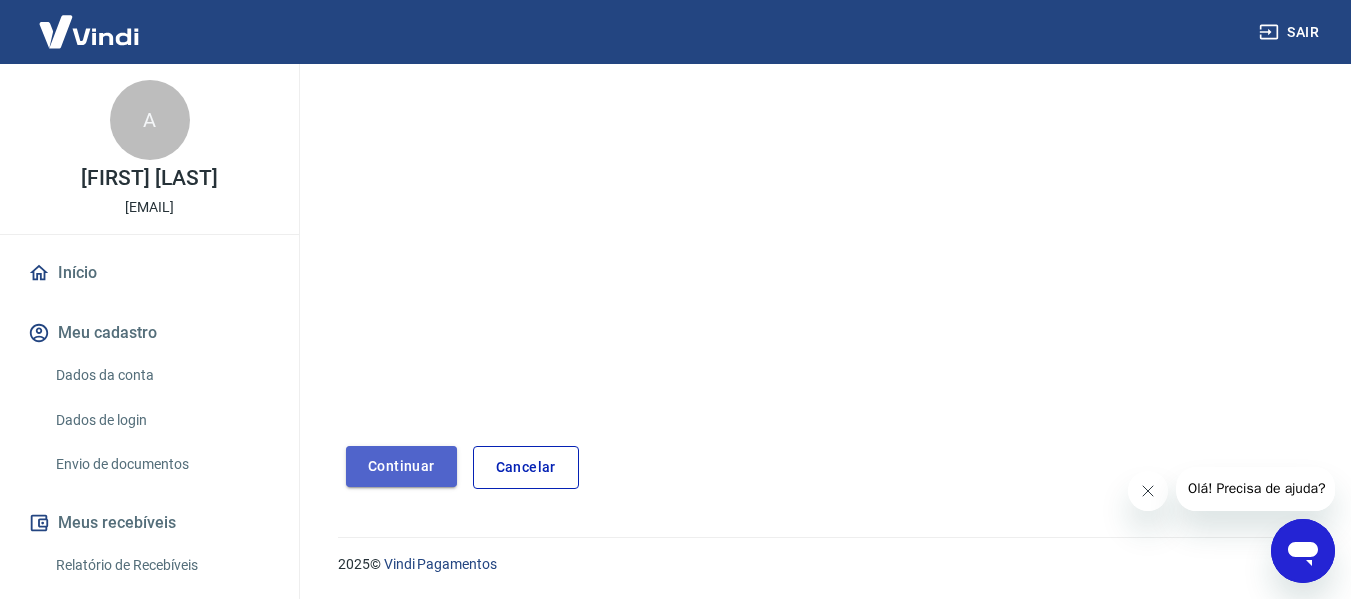 click on "Continuar" at bounding box center [401, 466] 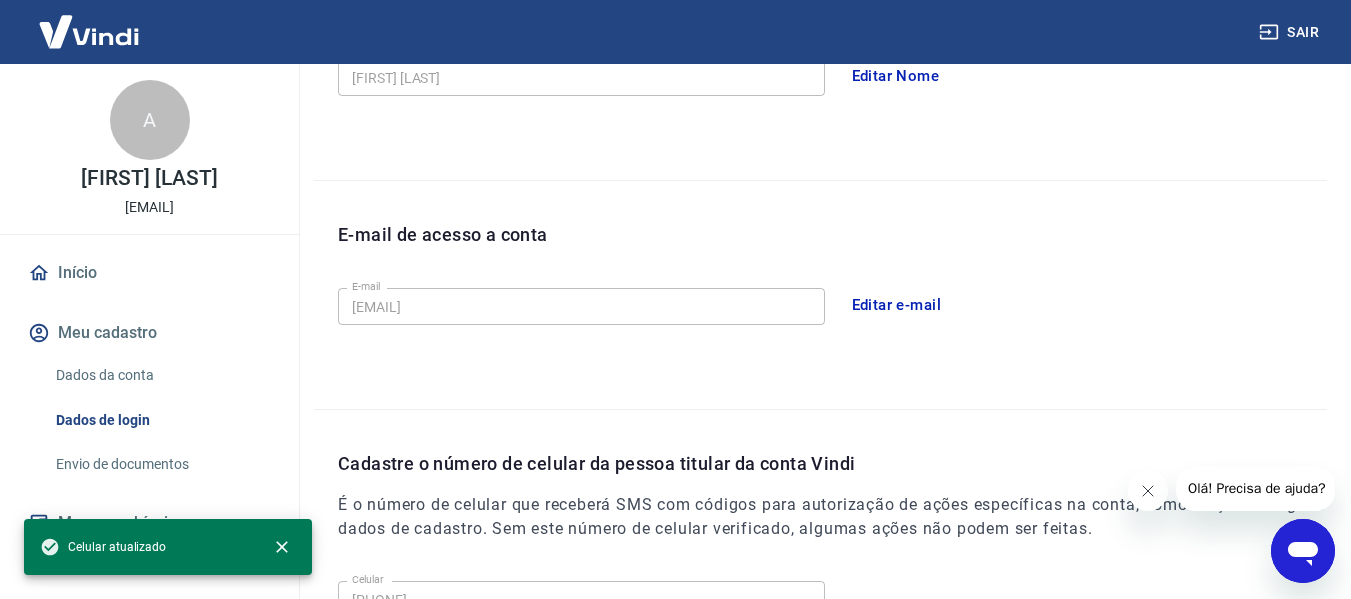 scroll, scrollTop: 682, scrollLeft: 0, axis: vertical 